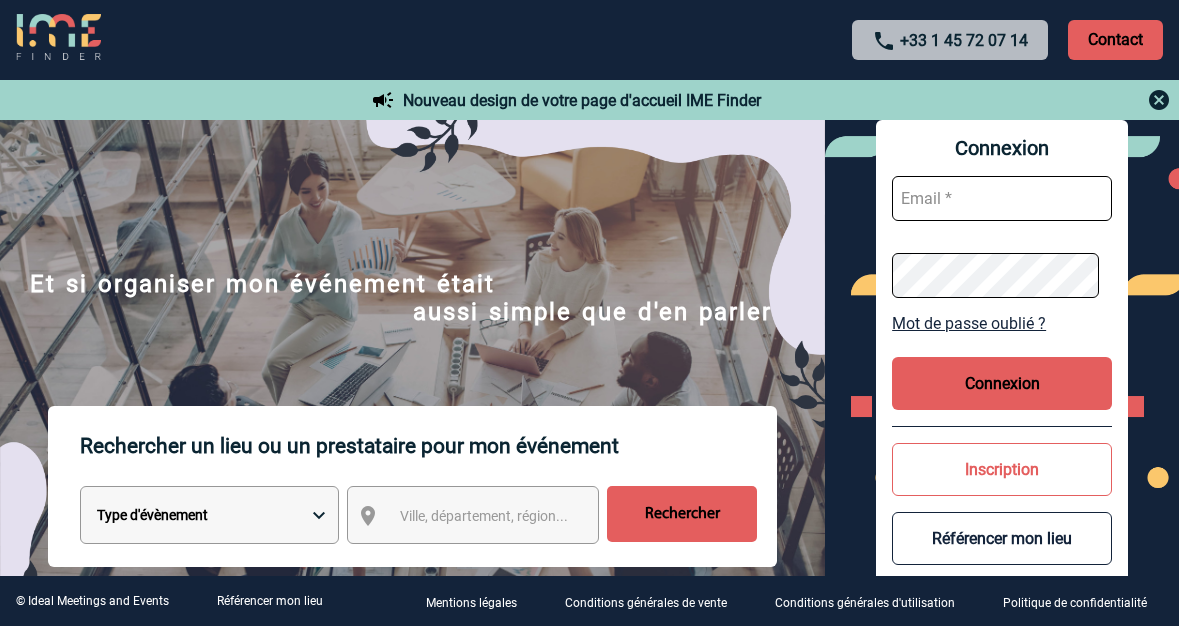 scroll, scrollTop: 0, scrollLeft: 0, axis: both 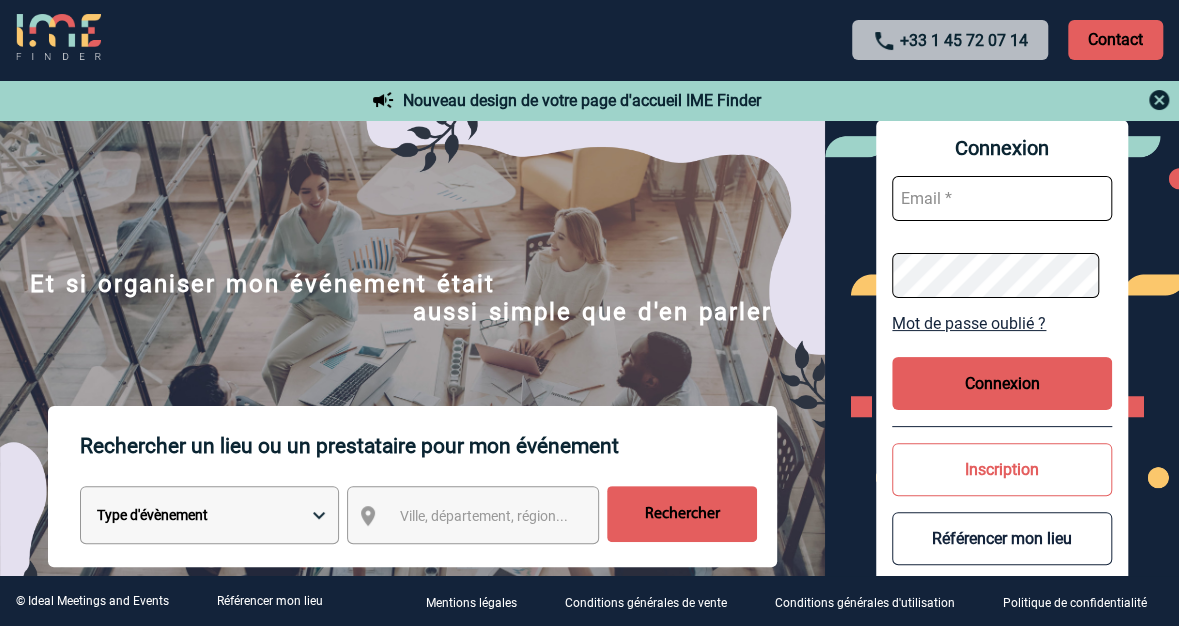 click at bounding box center (1002, 198) 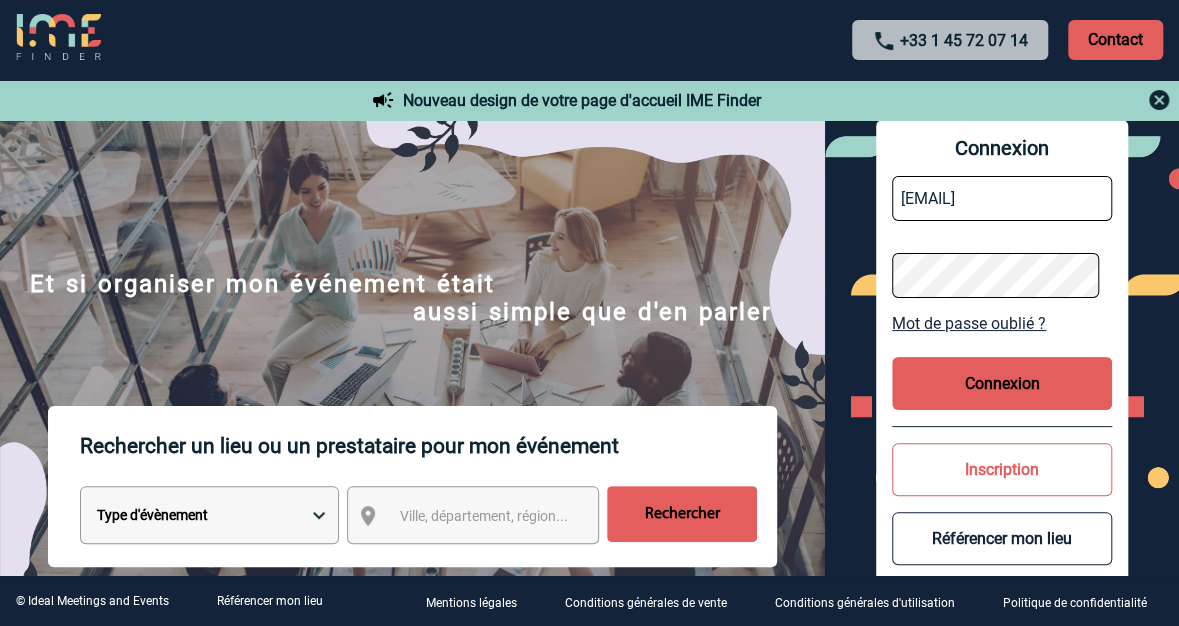 click on "Connexion" at bounding box center [1002, 383] 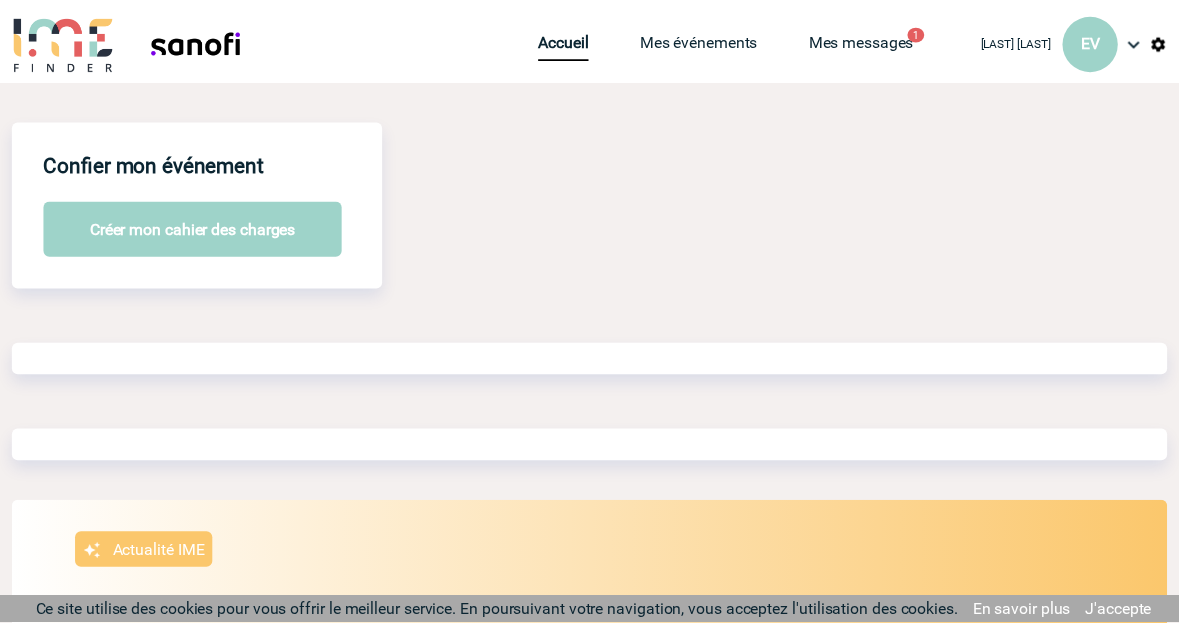 scroll, scrollTop: 0, scrollLeft: 0, axis: both 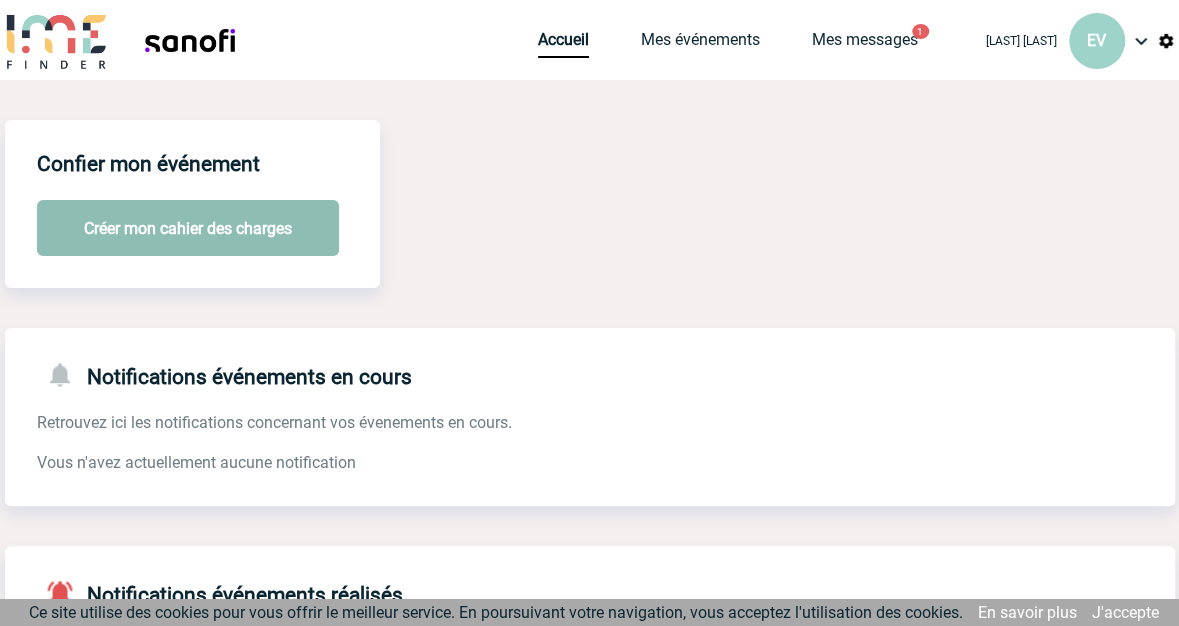 click on "Créer mon cahier des charges" at bounding box center [188, 228] 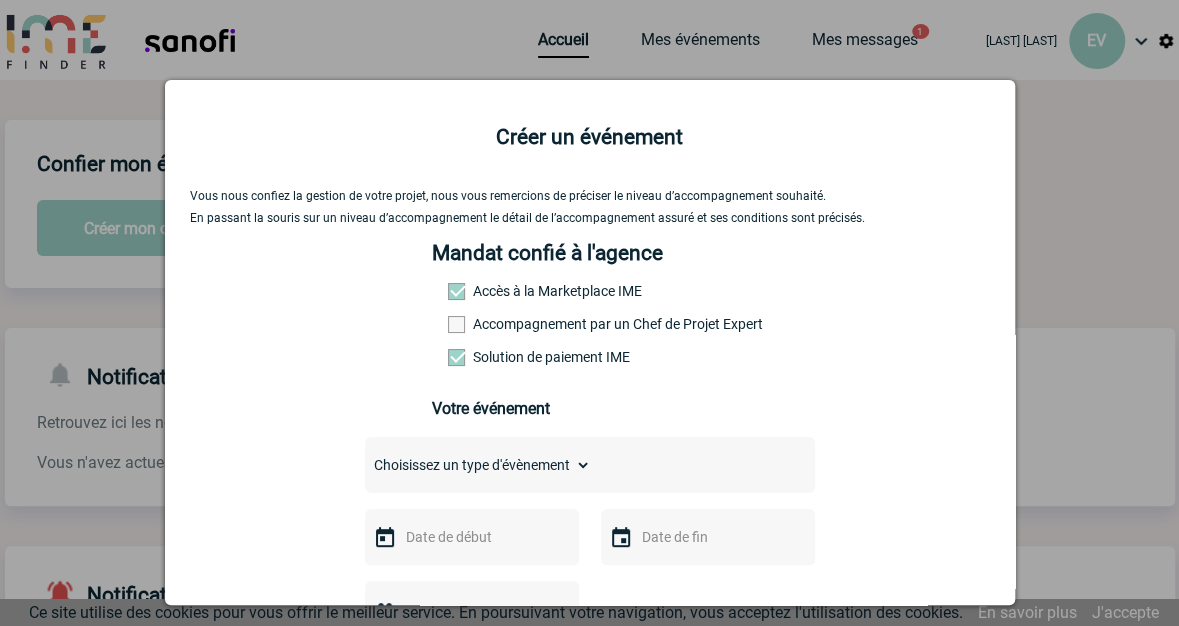 click on "Choisissez un type d'évènement
Séminaire avec nuitée Séminaire sans nuitée Repas de groupe Team Building & animation Prestation traiteur Divers" at bounding box center [478, 465] 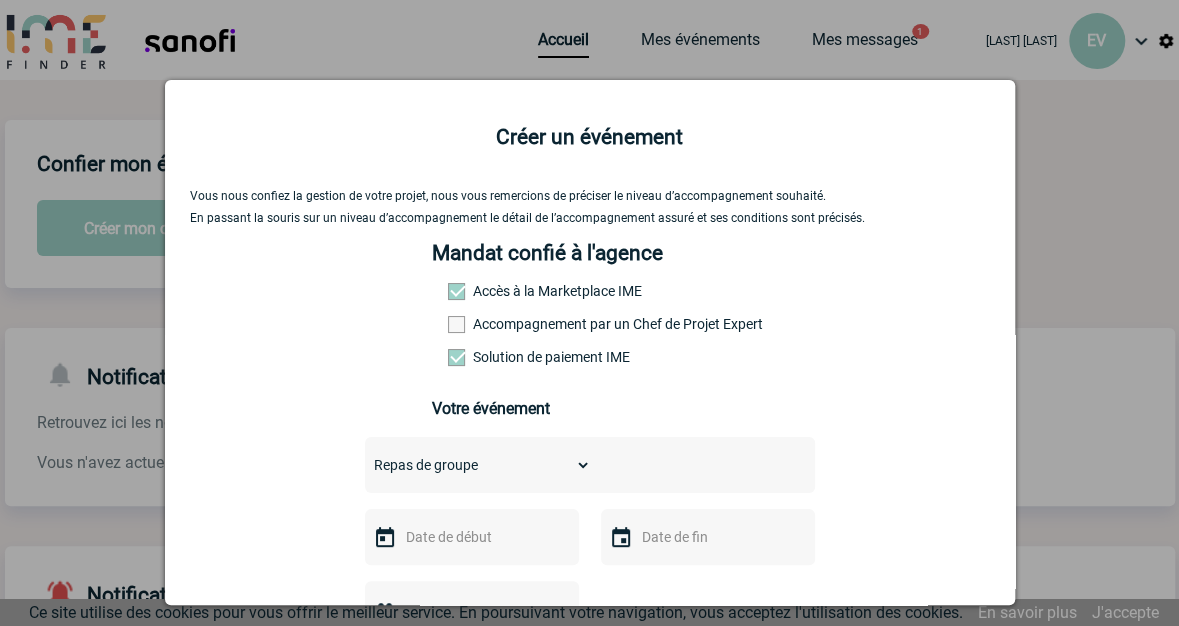 click on "Choisissez un type d'évènement
Séminaire avec nuitée Séminaire sans nuitée Repas de groupe Team Building & animation Prestation traiteur Divers" at bounding box center (478, 465) 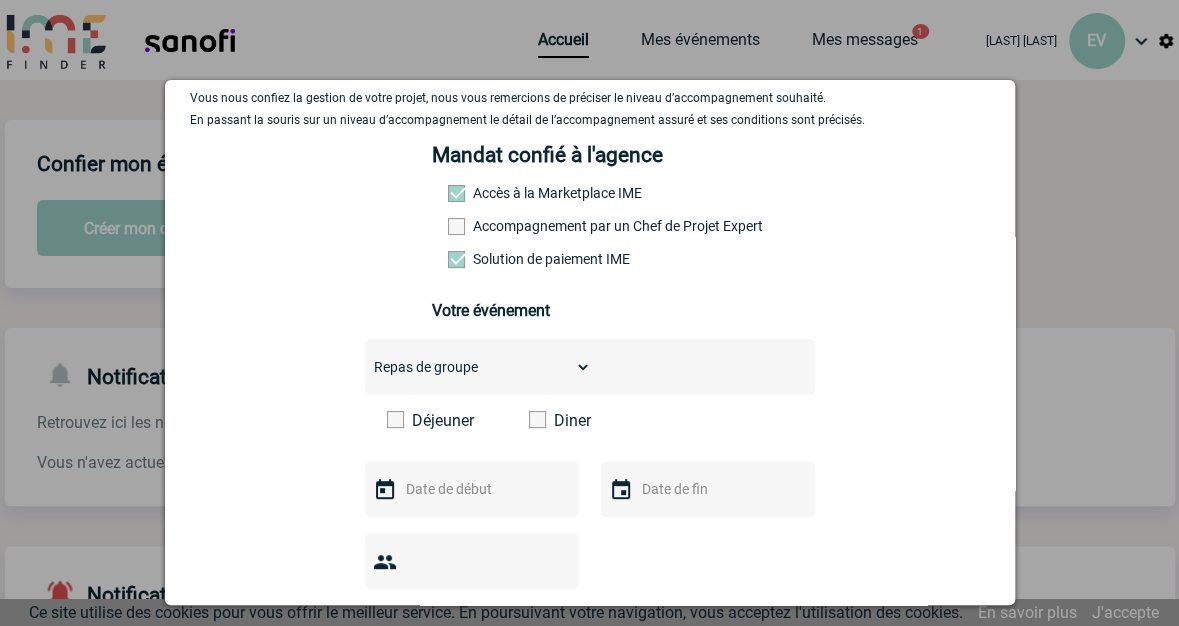 scroll, scrollTop: 105, scrollLeft: 0, axis: vertical 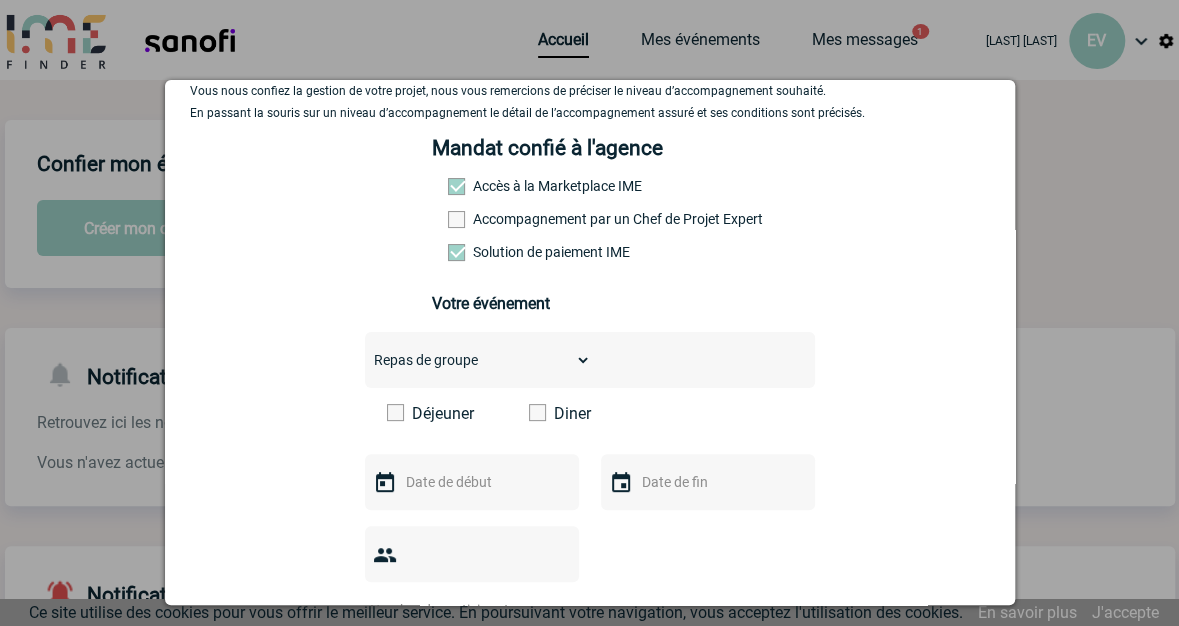 click on "Diner" at bounding box center (586, 413) 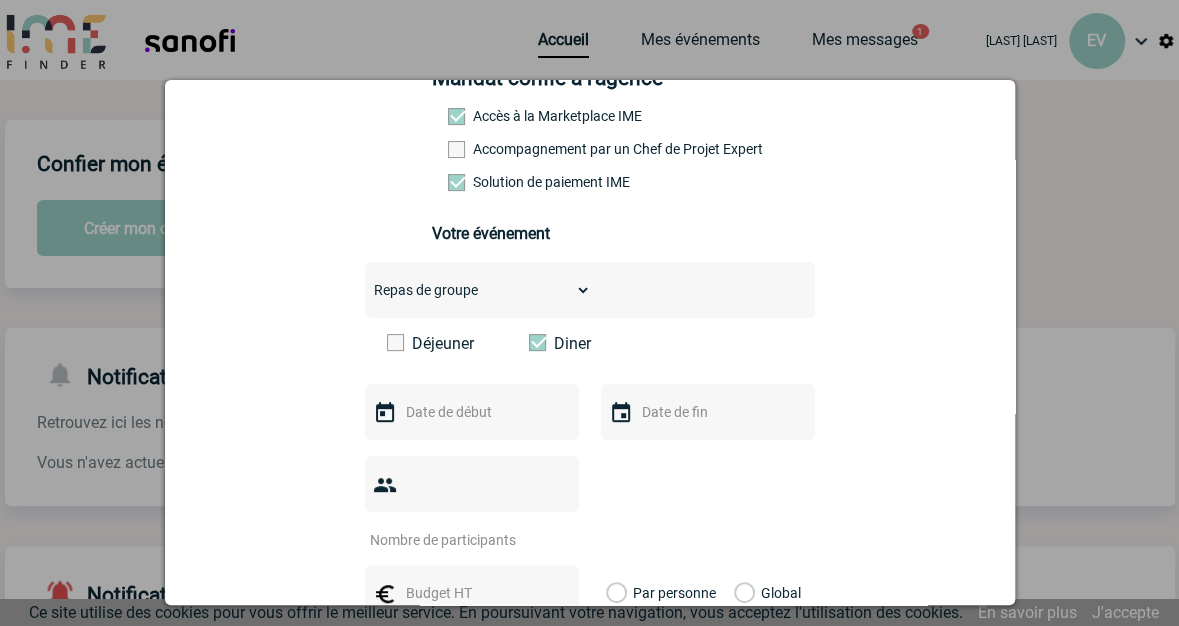 scroll, scrollTop: 176, scrollLeft: 0, axis: vertical 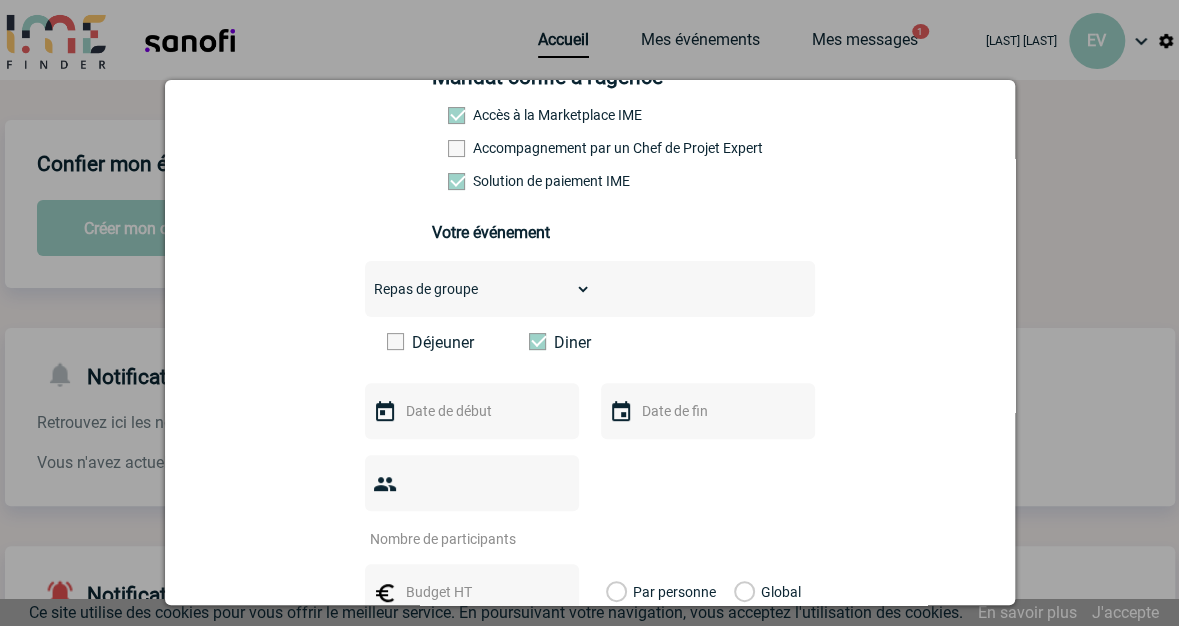 click at bounding box center (470, 411) 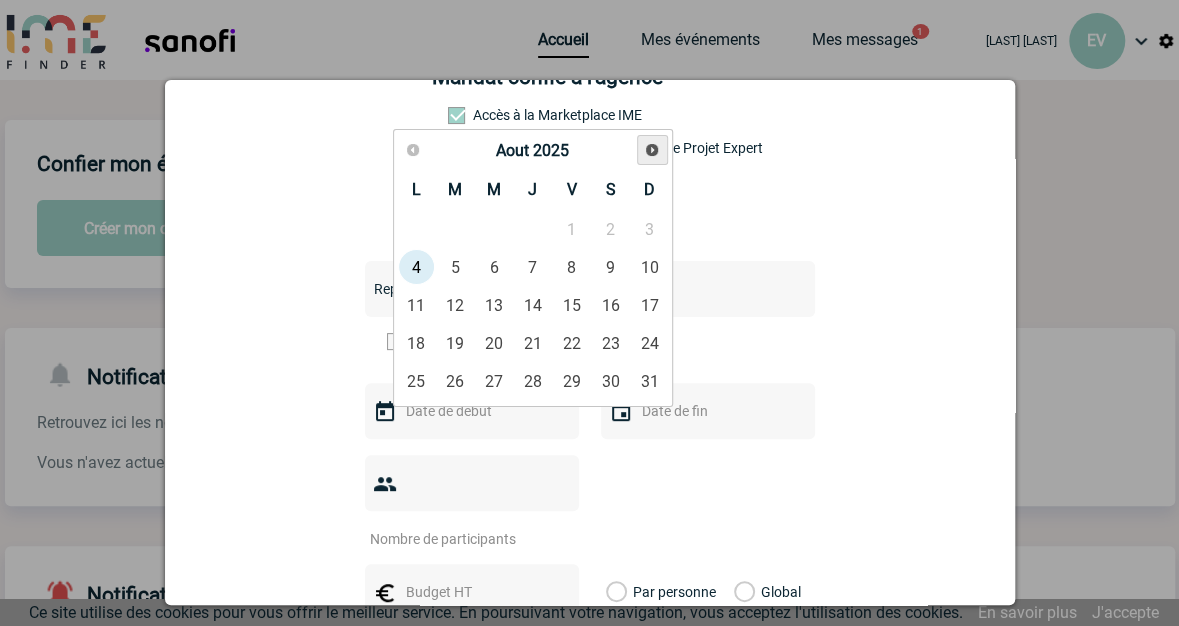 click on "Suivant" at bounding box center (652, 150) 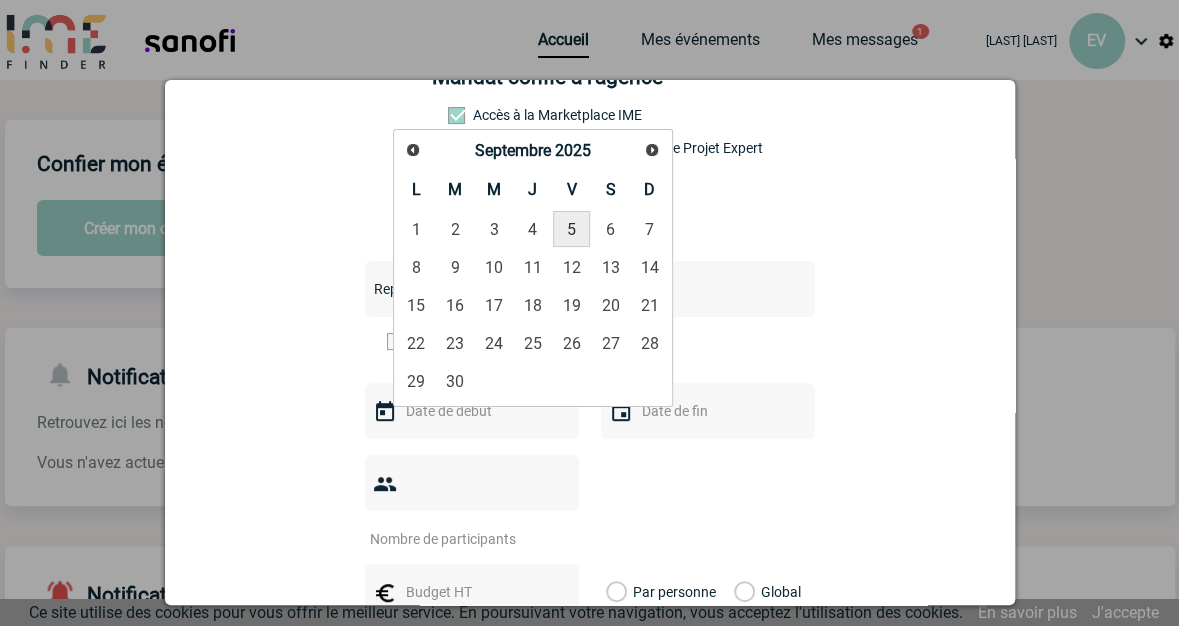 click on "5" at bounding box center (571, 229) 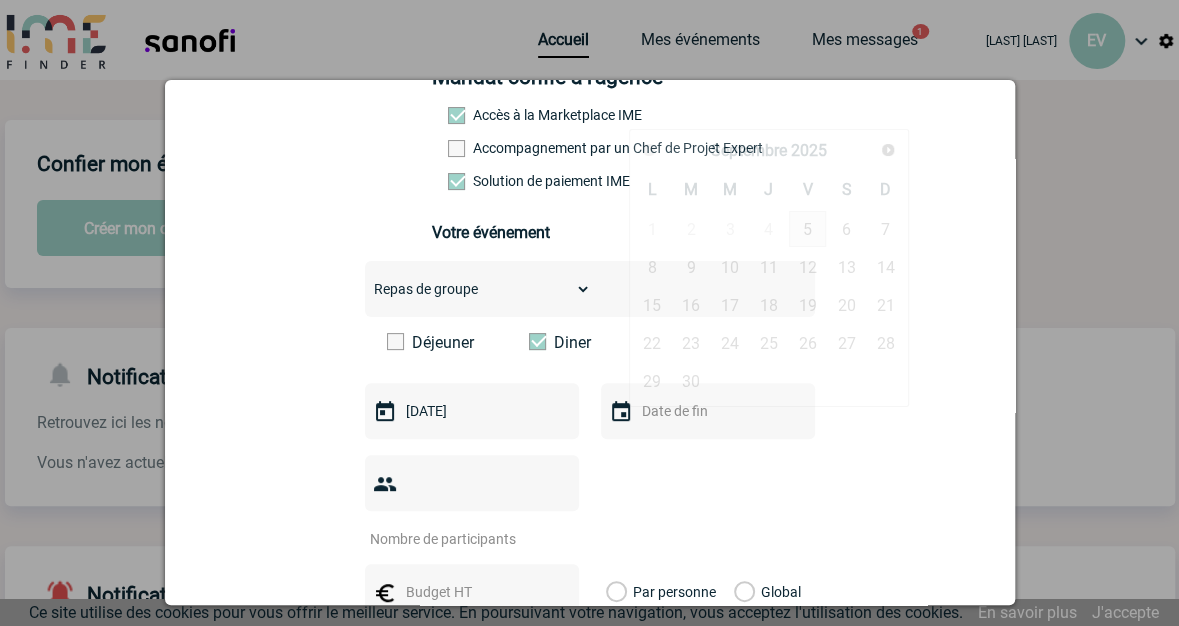 click at bounding box center [706, 411] 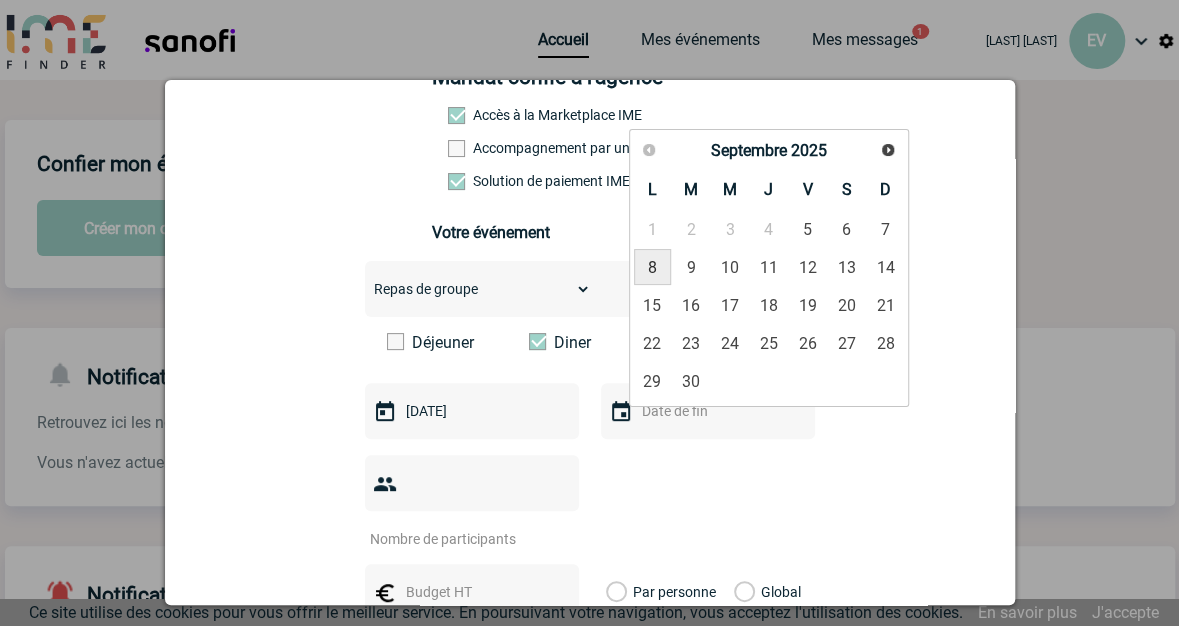 click on "8" at bounding box center (652, 267) 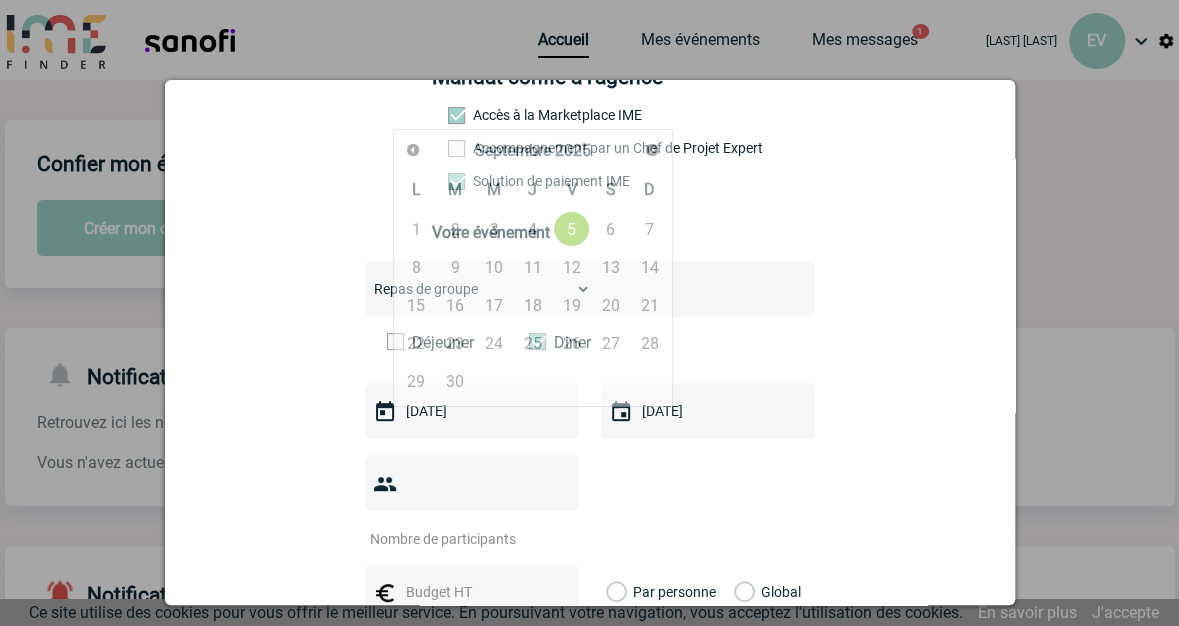 click on "05-09-2025" at bounding box center (470, 411) 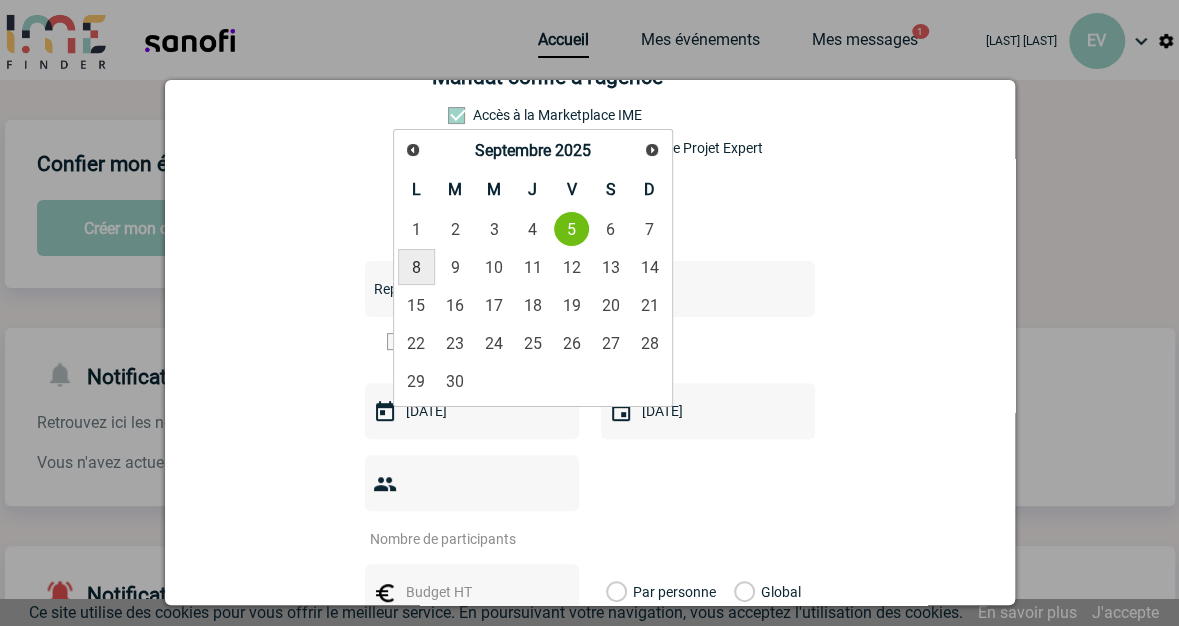 click on "8" at bounding box center [416, 267] 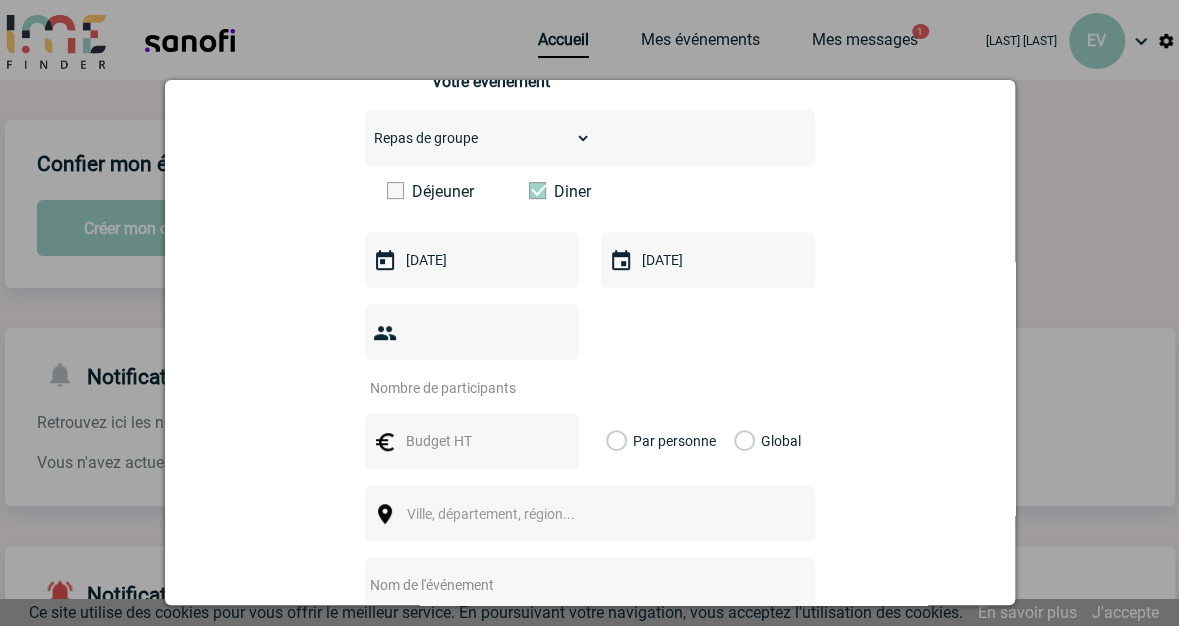 scroll, scrollTop: 329, scrollLeft: 0, axis: vertical 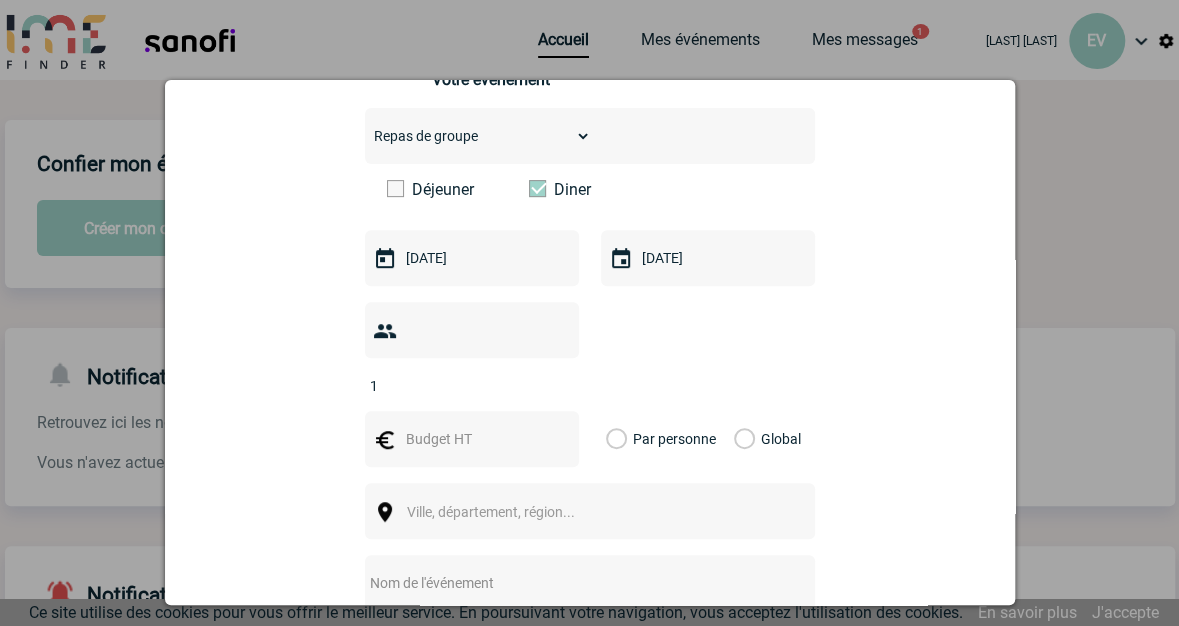 type on "1" 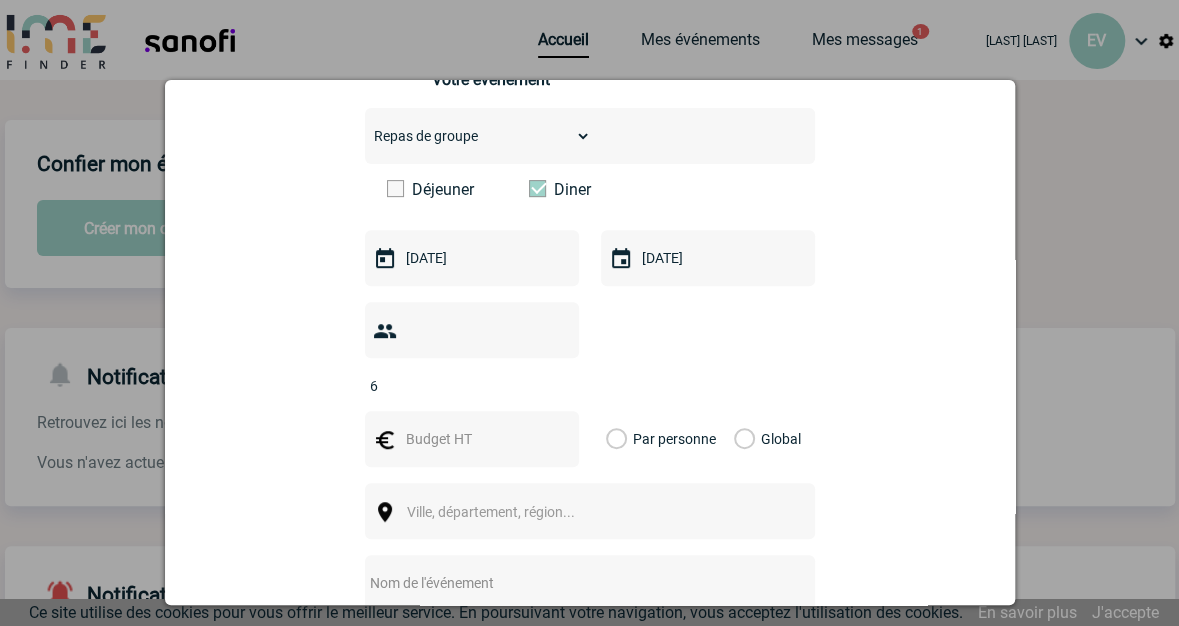 type on "6" 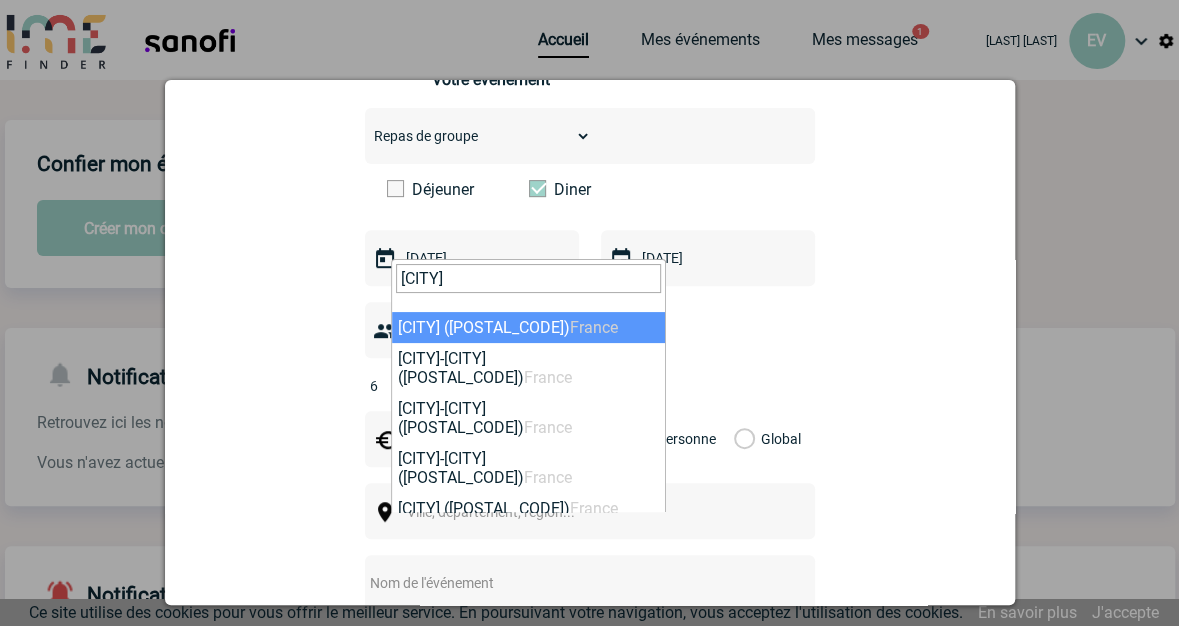 type on "Lyon" 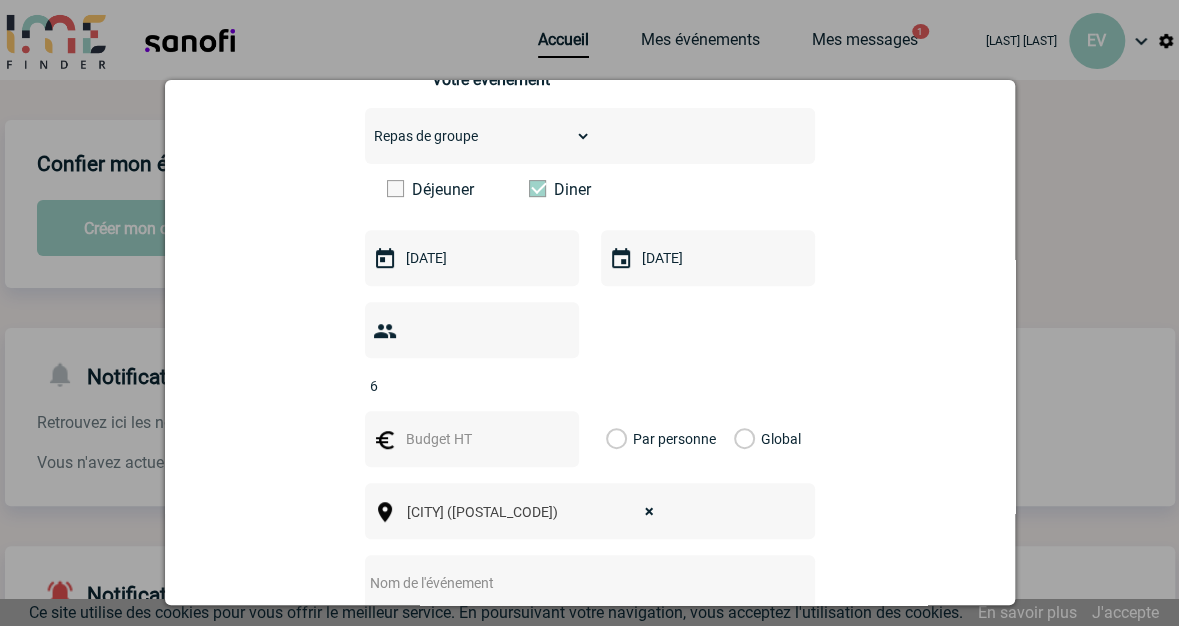 select on "36544" 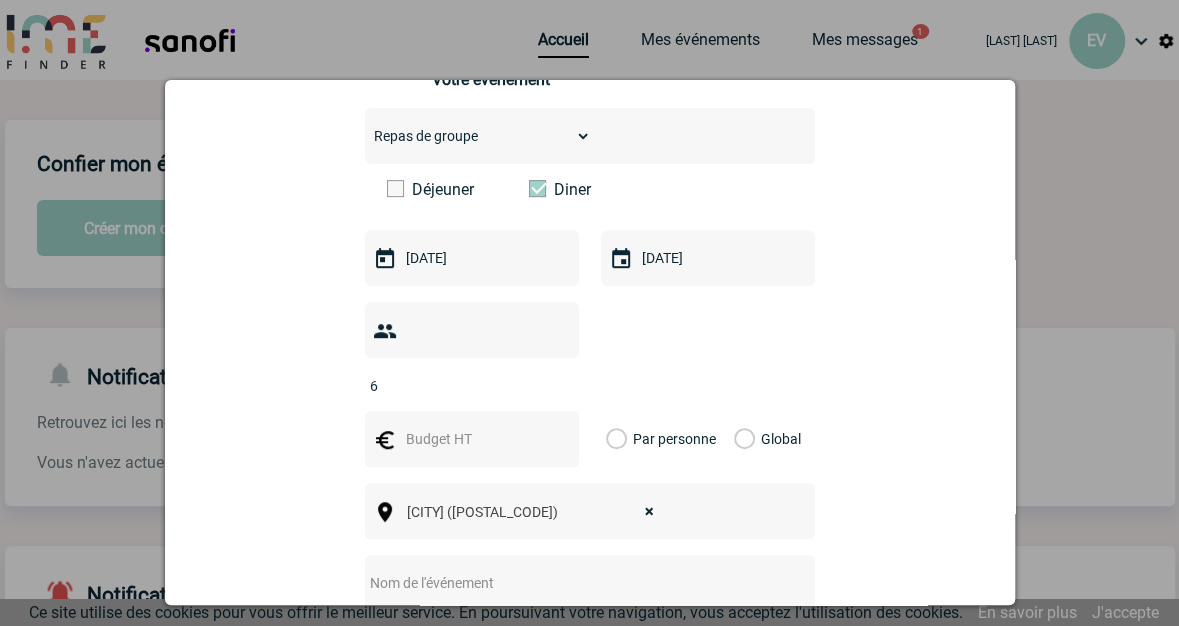 click on "6" at bounding box center [472, 330] 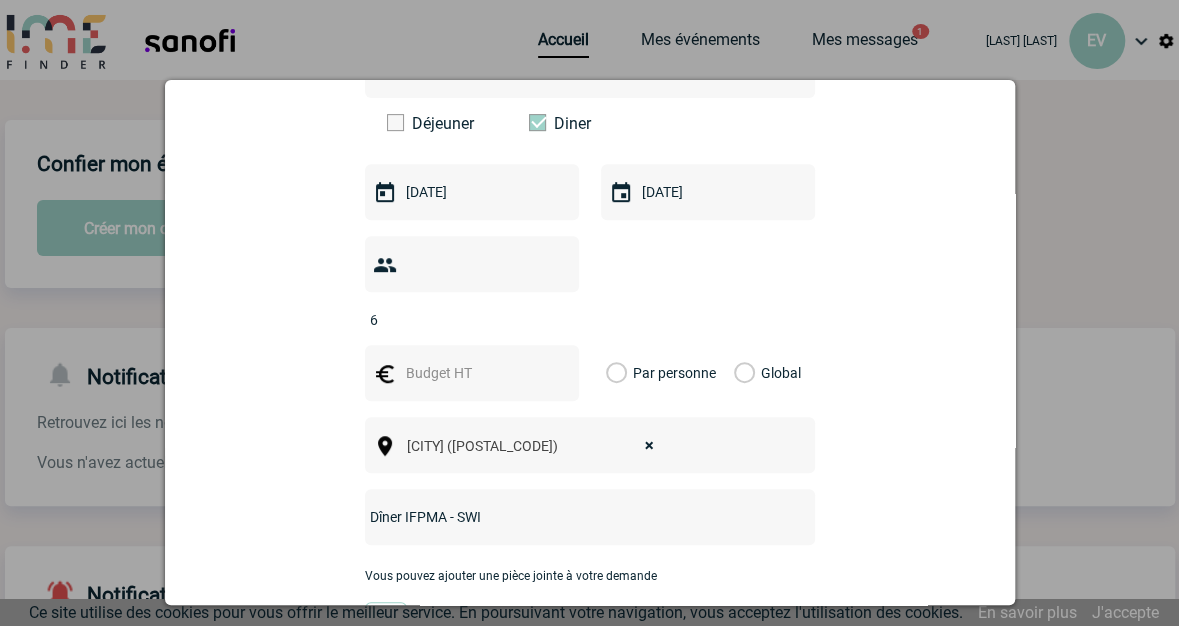scroll, scrollTop: 387, scrollLeft: 0, axis: vertical 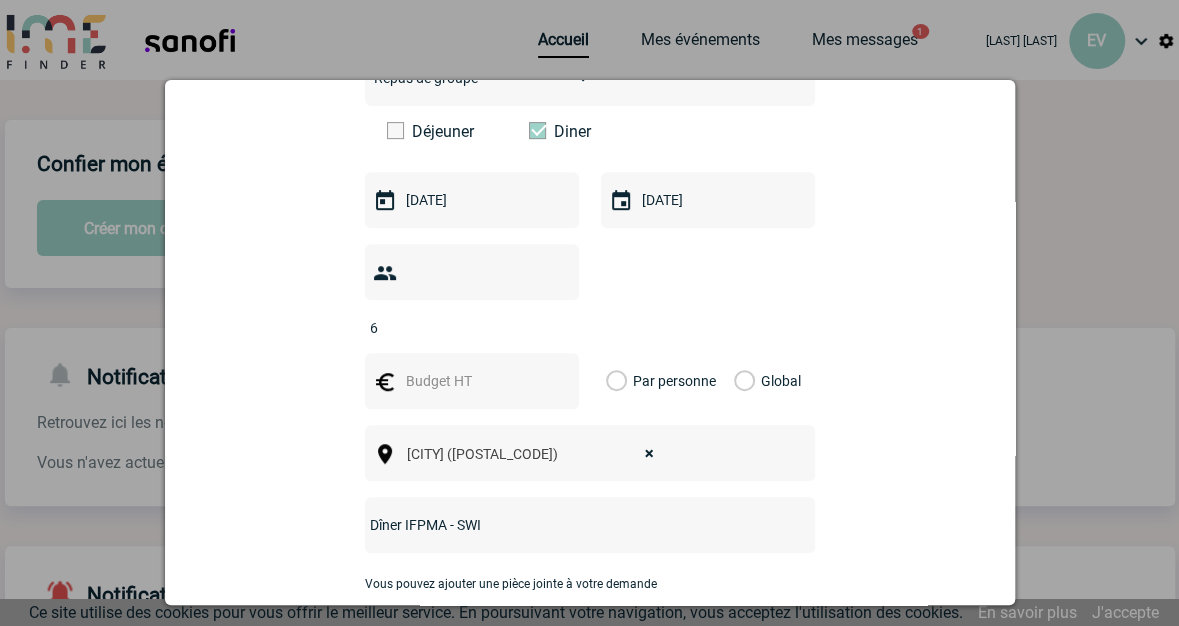 type on "Dîner IFPMA - SWI" 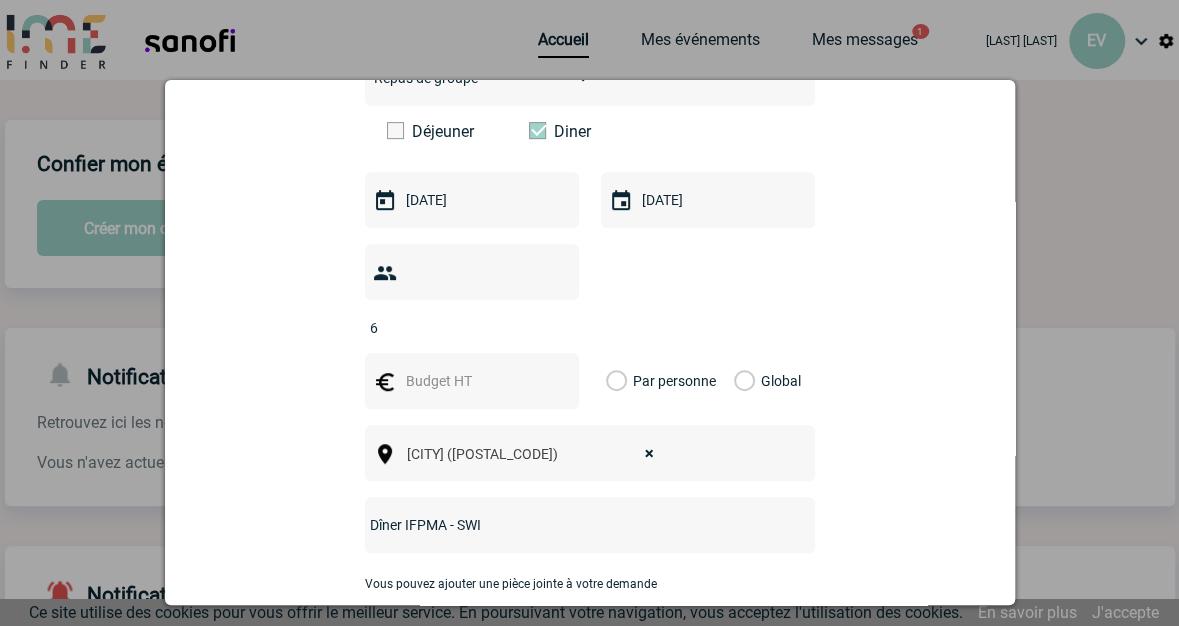 type on "60" 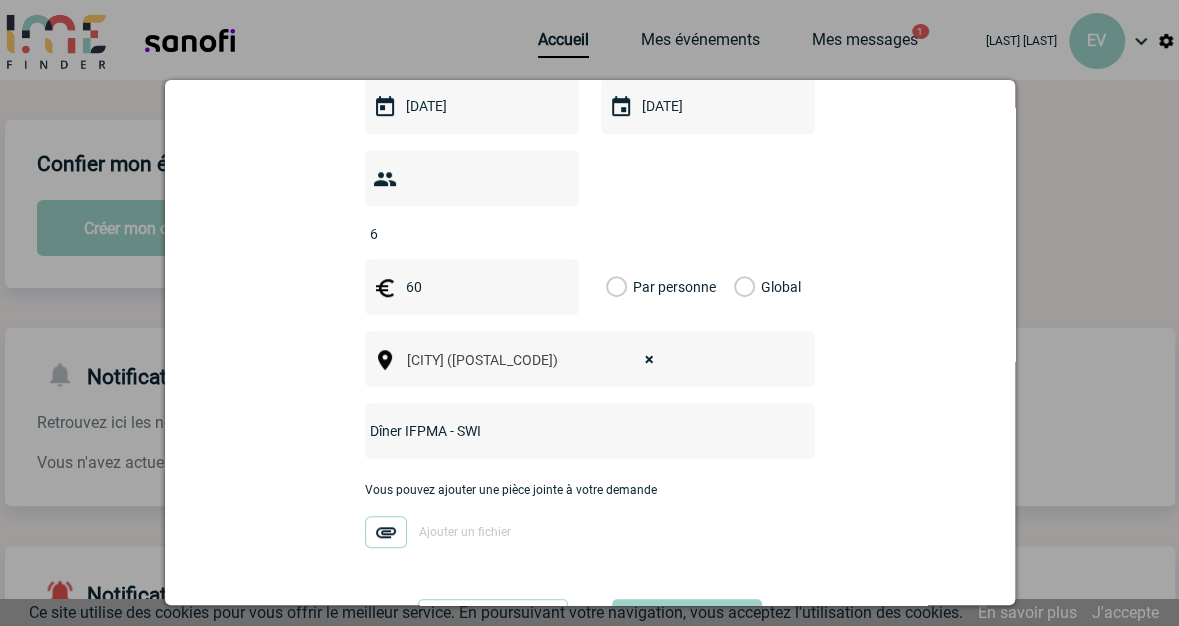 scroll, scrollTop: 547, scrollLeft: 0, axis: vertical 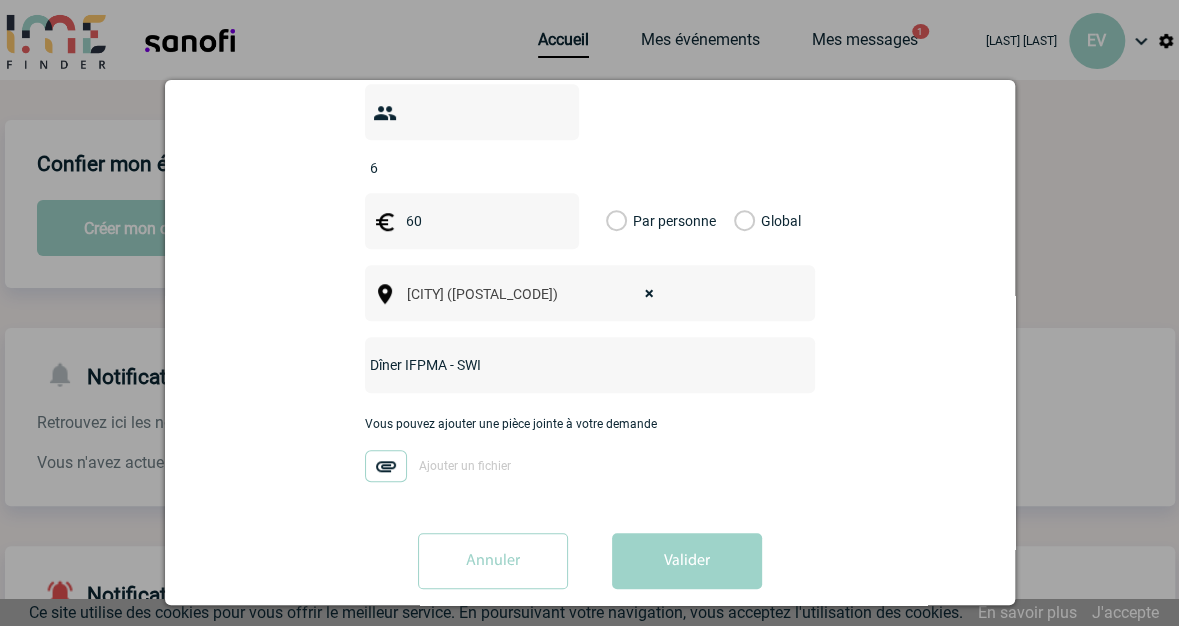 click on "Par personne" at bounding box center [617, 221] 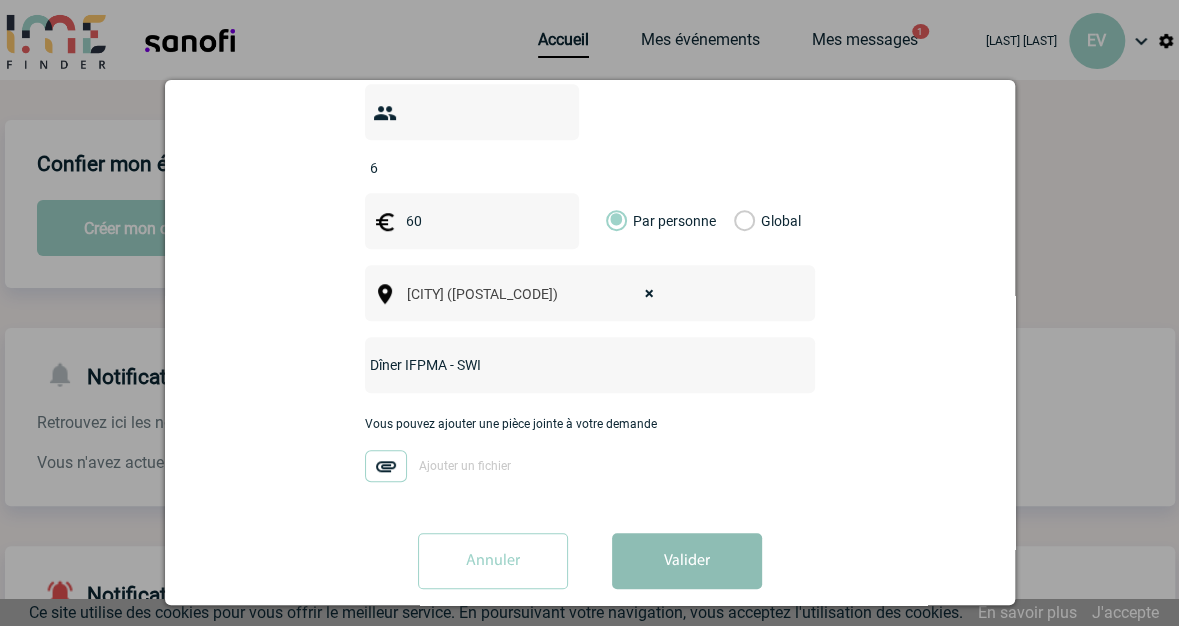click on "Valider" at bounding box center (687, 561) 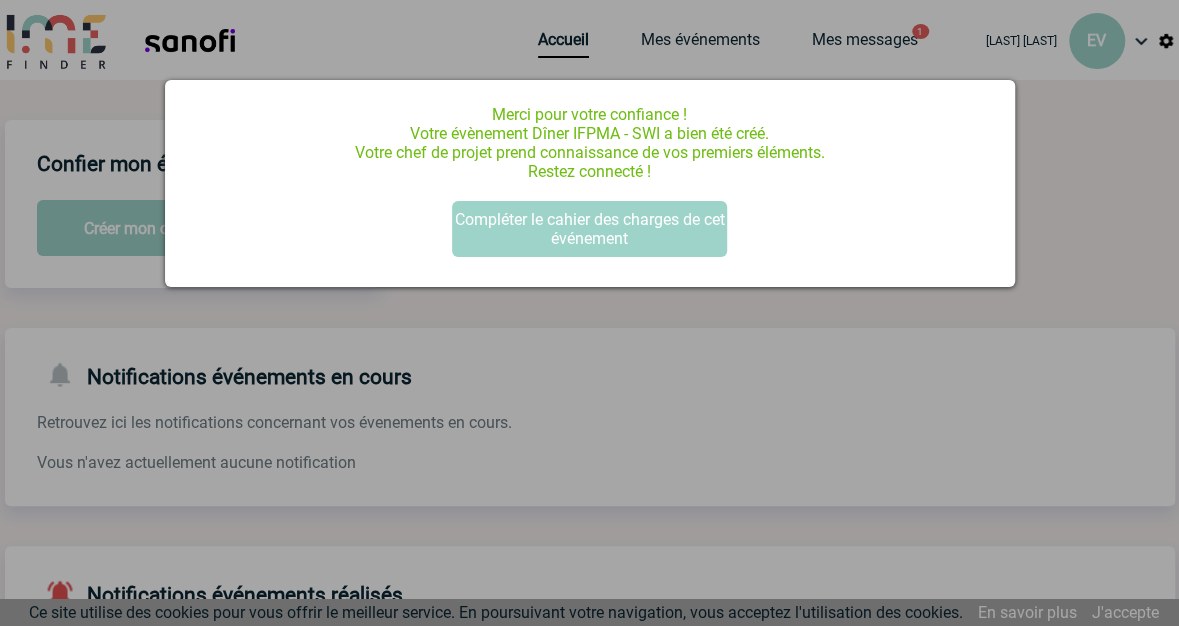 scroll, scrollTop: 0, scrollLeft: 0, axis: both 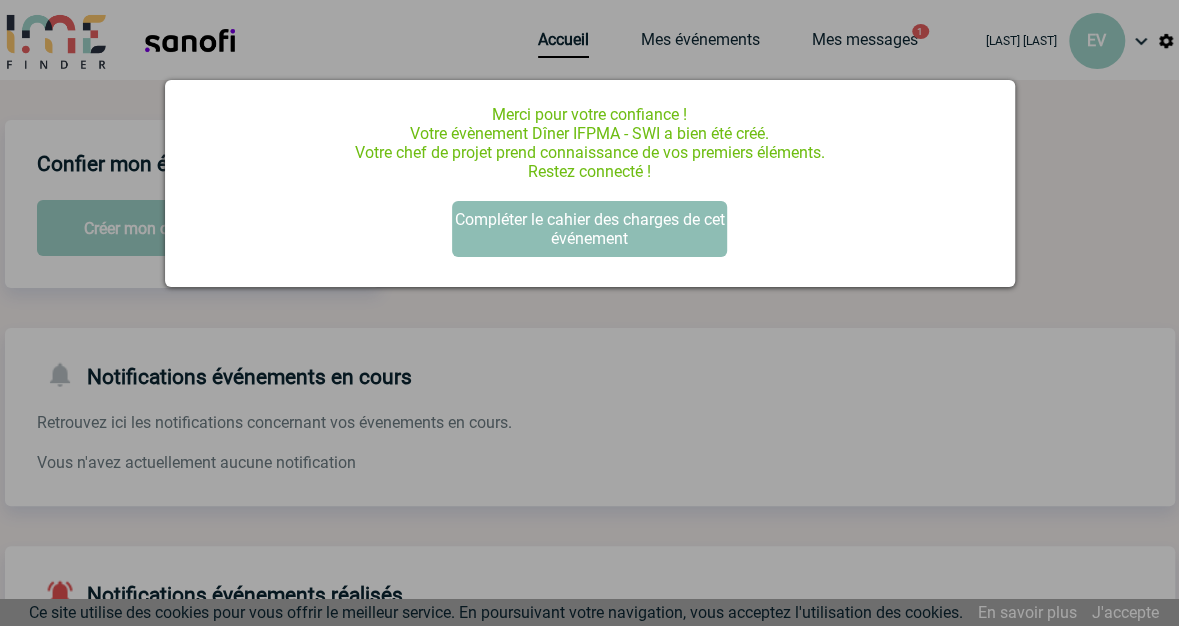 click on "Compléter le cahier des charges de cet événement" at bounding box center (589, 229) 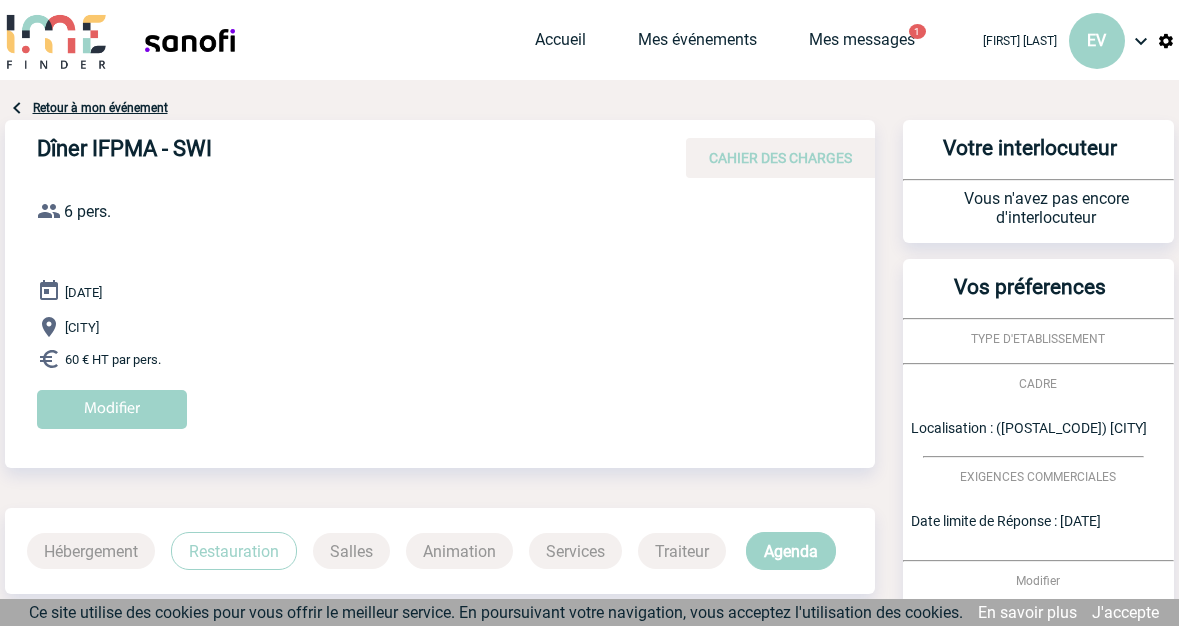 scroll, scrollTop: 0, scrollLeft: 0, axis: both 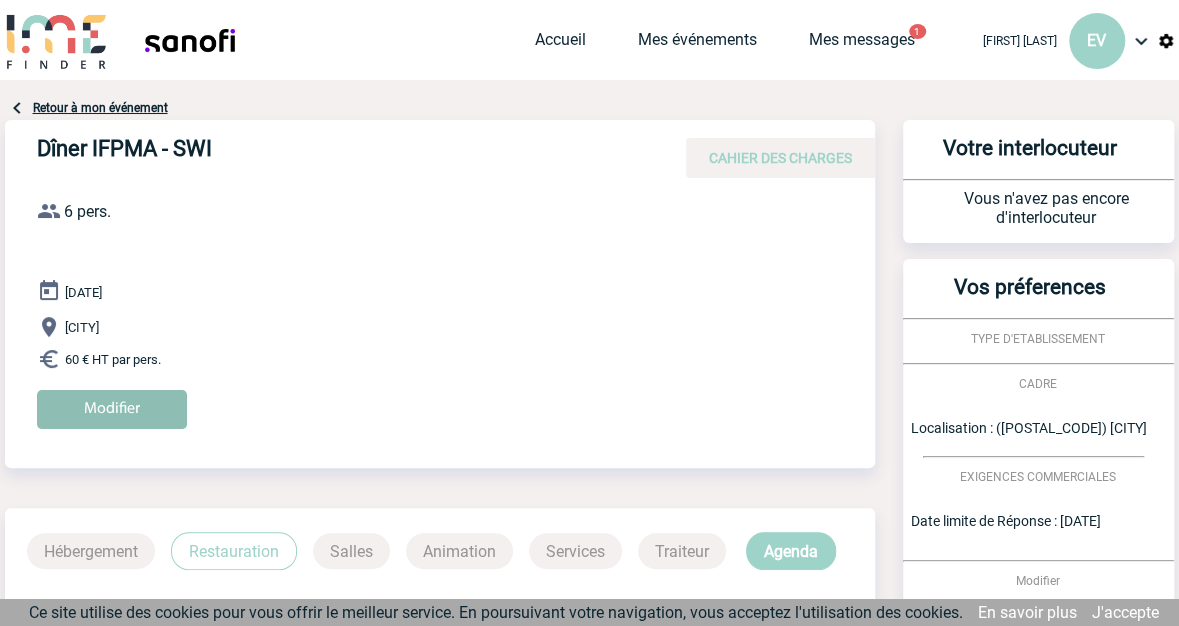 click on "Modifier" at bounding box center [112, 409] 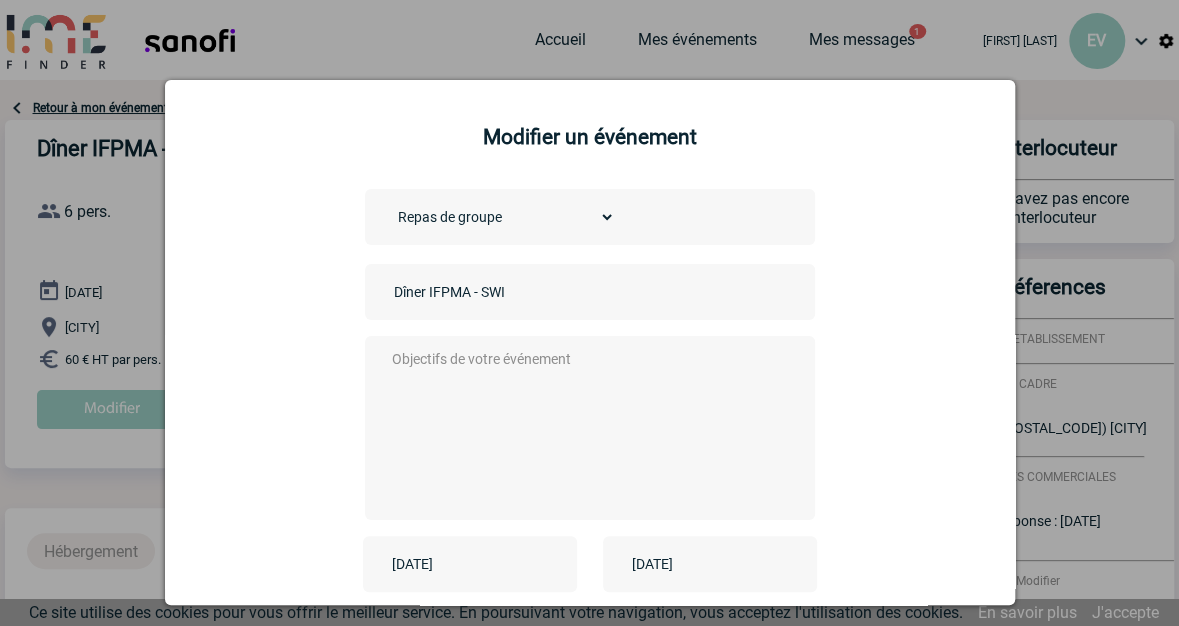 click at bounding box center [584, 426] 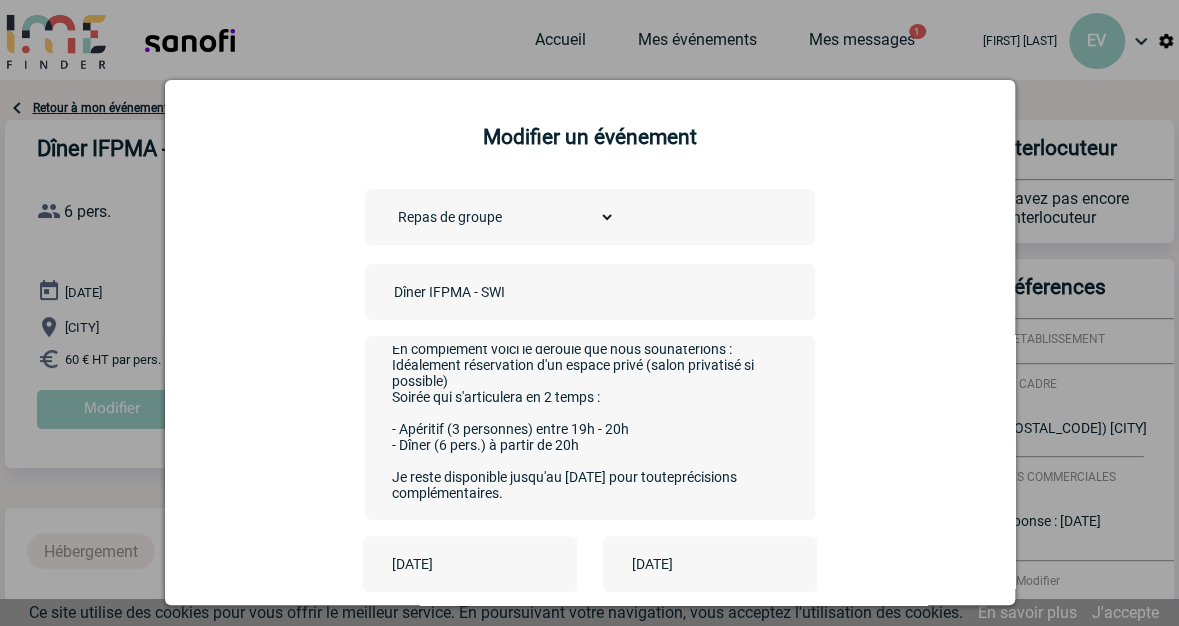 scroll, scrollTop: 5, scrollLeft: 0, axis: vertical 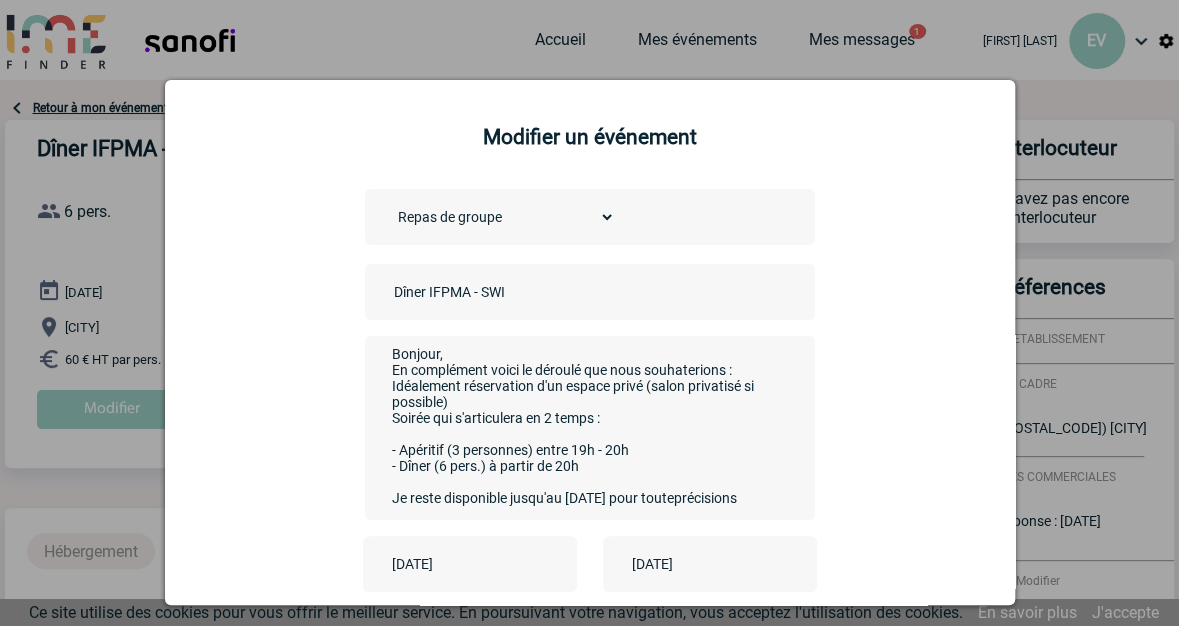 type on "Bonjour,
En complément voici le déroulé que nous souhaterions :
Idéalement réservation d'un espace privé (salon privatisé si possible)
Soirée qui s'articulera en 2 temps :
- Apéritif (3 personnes) entre 19h - 20h
- Dîner (6 pers.) à partir de 20h
Je reste disponible jusqu'au [DATE] pour touteprécisions complémentaires." 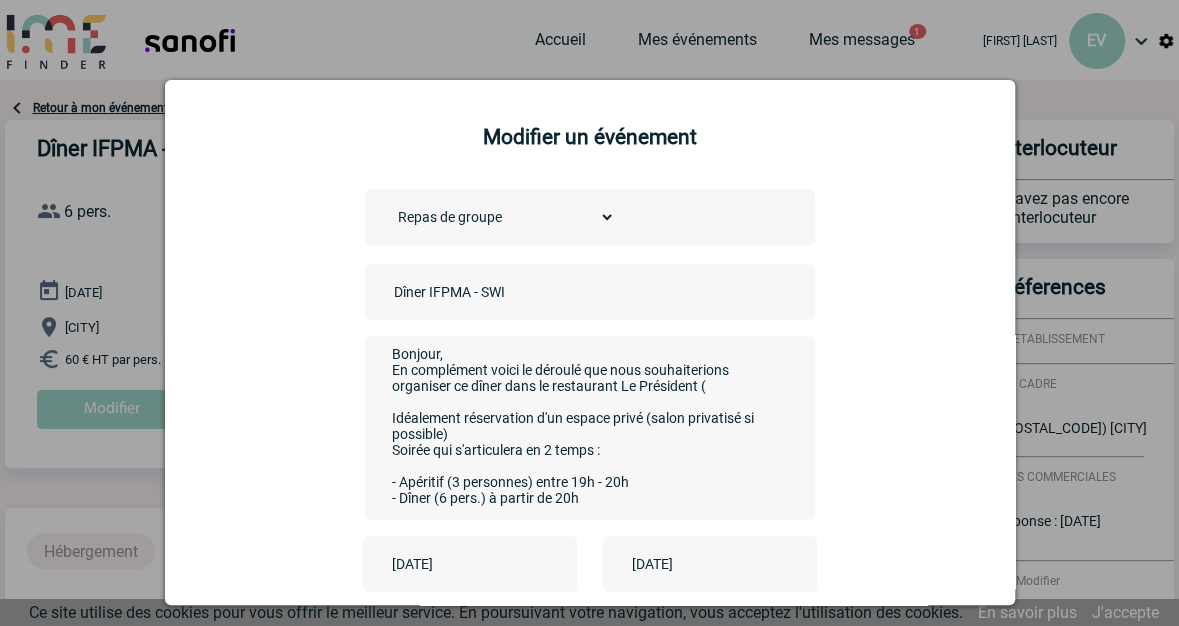 paste on "[NUMBER] [STREET] [CITY]" 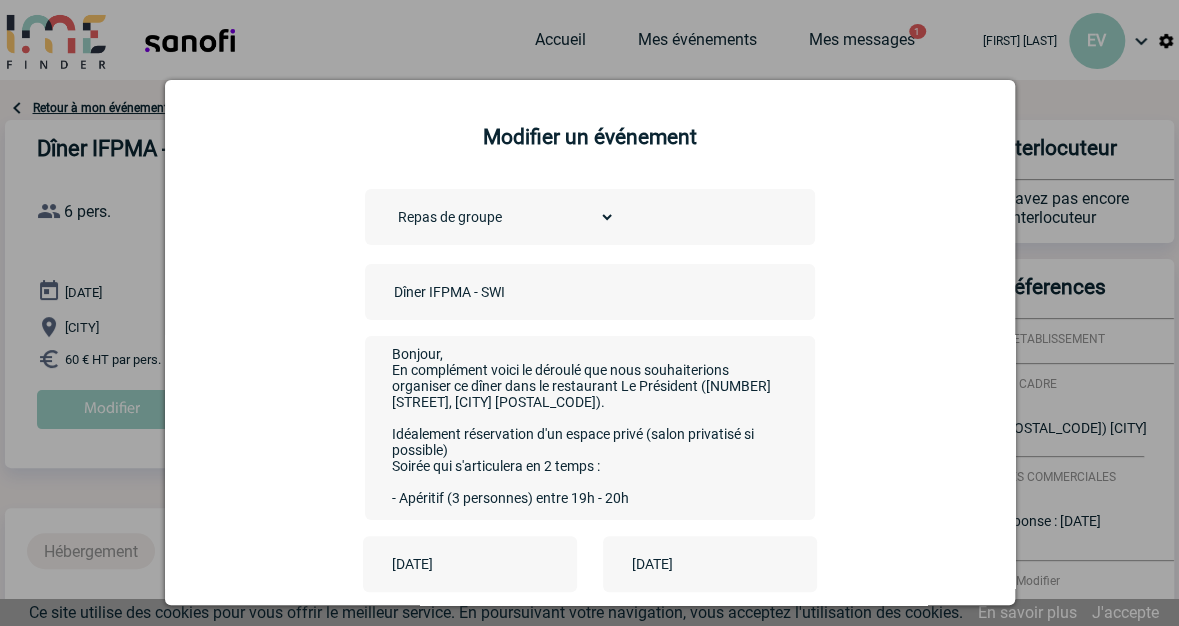 click on "Bonjour,
En complément voici le déroulé que nous souhaiterions organiser ce dîner dans le restaurant Le Président ([NUMBER] [STREET], [CITY] [POSTAL_CODE]).
Idéalement réservation d'un espace privé (salon privatisé si possible)
Soirée qui s'articulera en 2 temps :
- Apéritif (3 personnes) entre 19h - 20h
- Dîner (6 pers.) à partir de 20h
Je reste disponible jusqu'au [DATE] pour touteprécisions complémentaires." at bounding box center (584, 426) 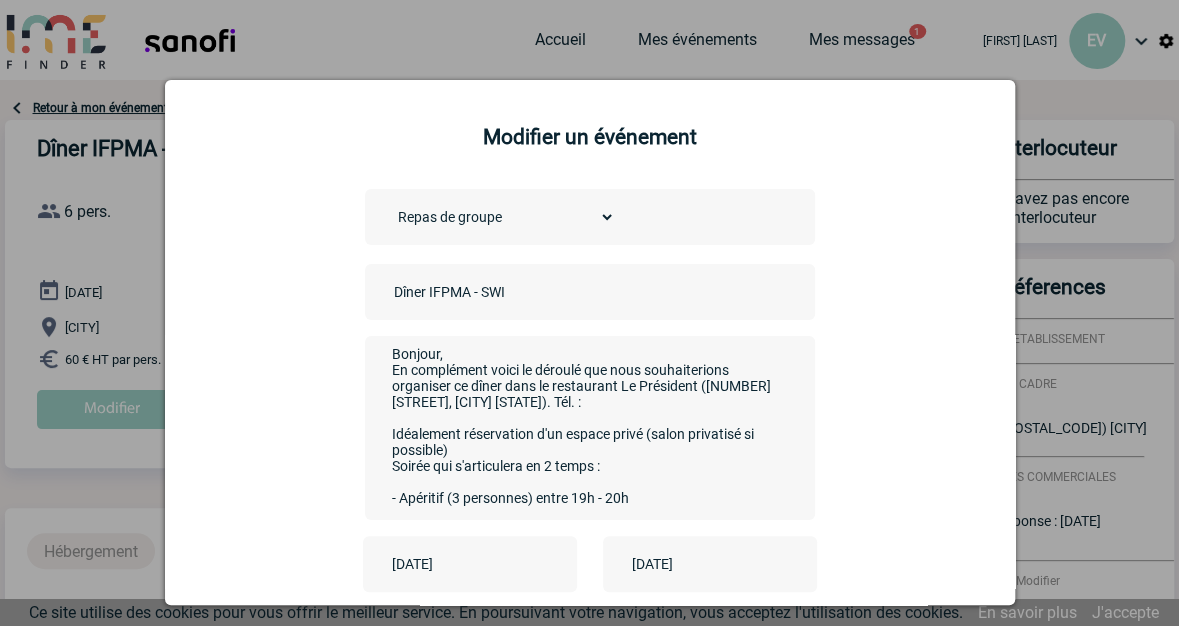 click on "Bonjour,
En complément voici le déroulé que nous souhaiterions organiser ce dîner dans le restaurant Le Président ([NUMBER] [STREET], [CITY] [STATE]). Tél. :
Idéalement réservation d'un espace privé (salon privatisé si possible)
Soirée qui s'articulera en 2 temps :
- Apéritif (3 personnes) entre 19h - 20h
- Dîner (6 pers.) à partir de 20h
Je reste disponible jusqu'au [DATE] pour touteprécisions complémentaires." at bounding box center [584, 426] 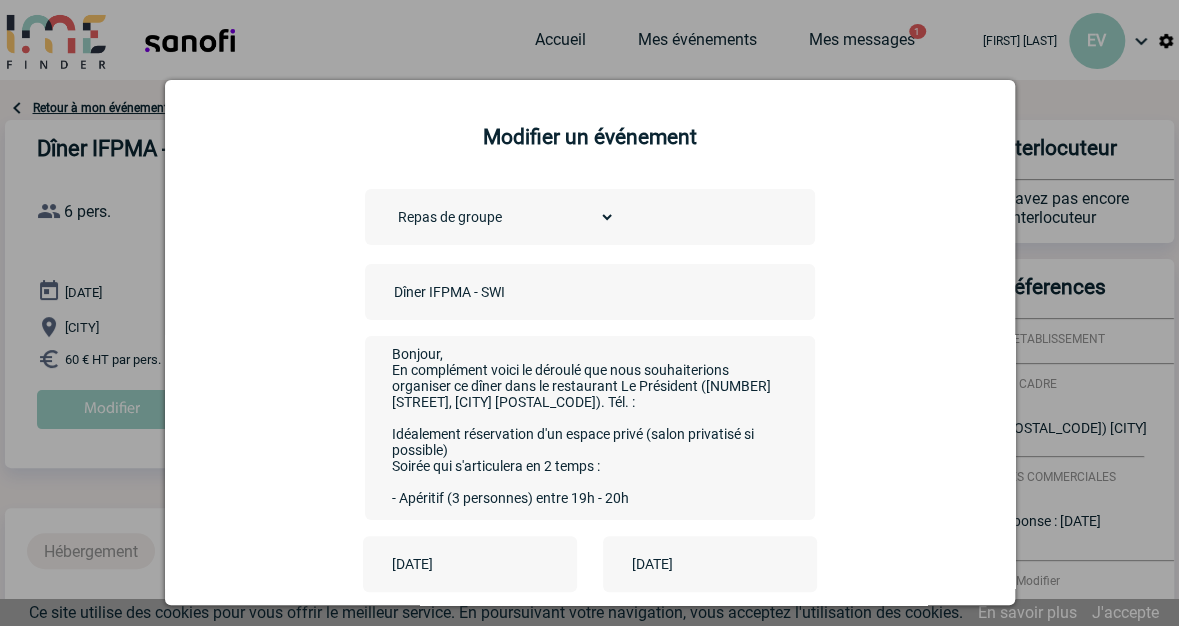 paste on "[PHONE]" 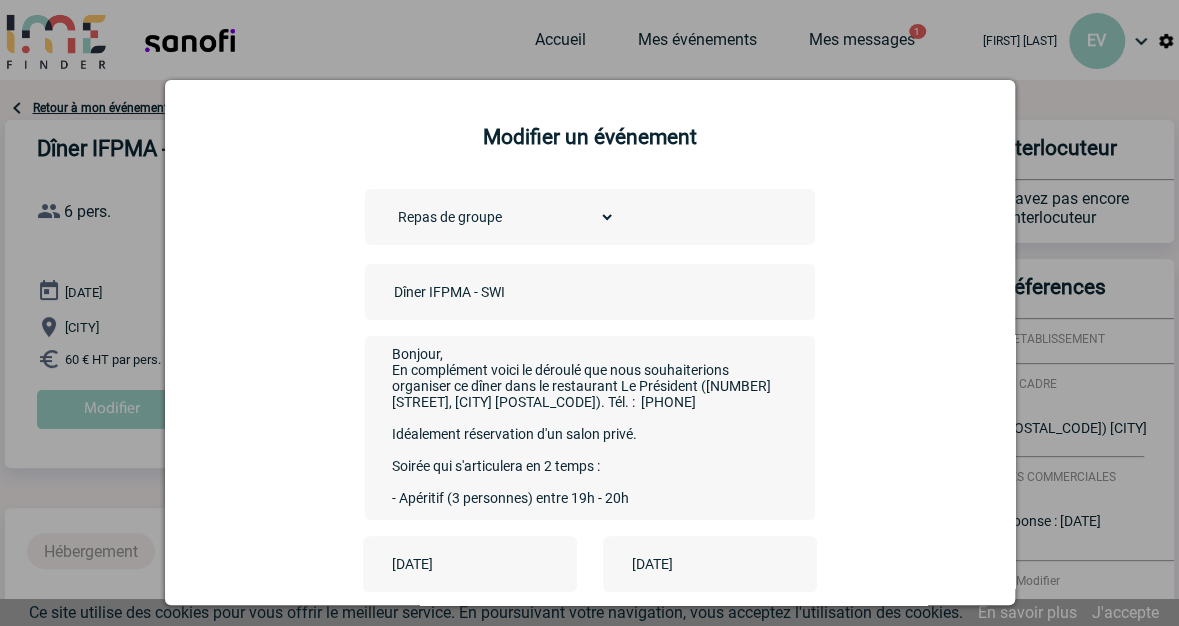 scroll, scrollTop: 83, scrollLeft: 0, axis: vertical 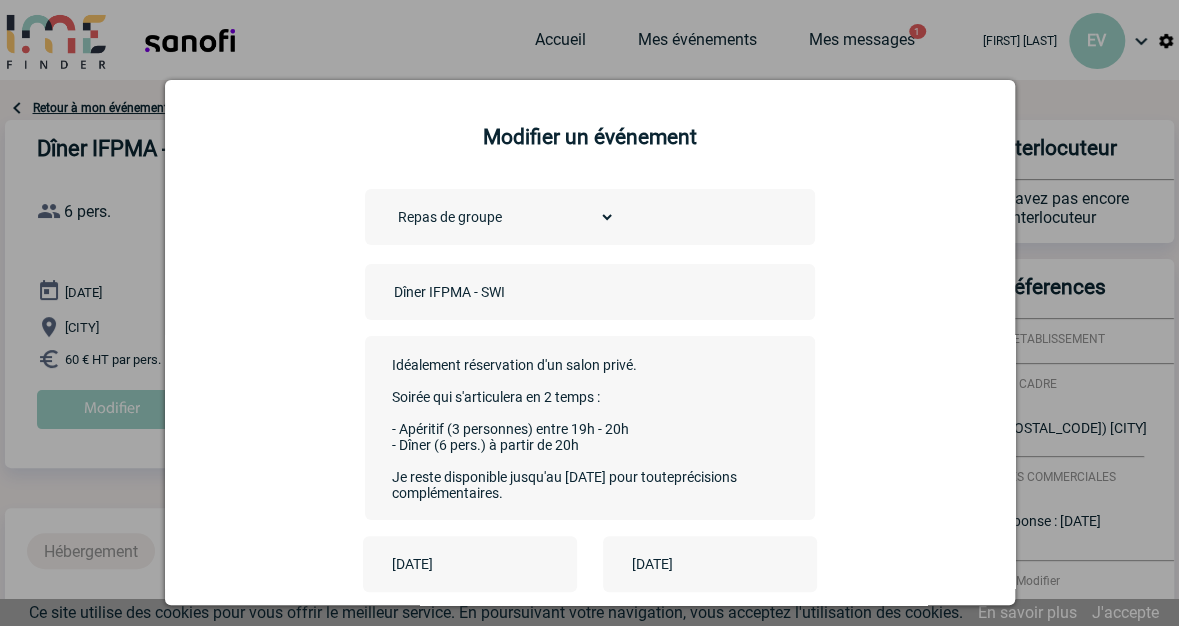click on "Bonjour,
En complément voici le déroulé que nous souhaiterions organiser ce dîner dans le restaurant Le Président ([NUMBER] [STREET], [CITY] [POSTAL_CODE]). Tél. :  [PHONE]
Idéalement réservation d'un salon privé.
Soirée qui s'articulera en 2 temps :
- Apéritif (3 personnes) entre 19h - 20h
- Dîner (6 pers.) à partir de 20h
Je reste disponible jusqu'au [DATE] pour touteprécisions complémentaires." at bounding box center (584, 426) 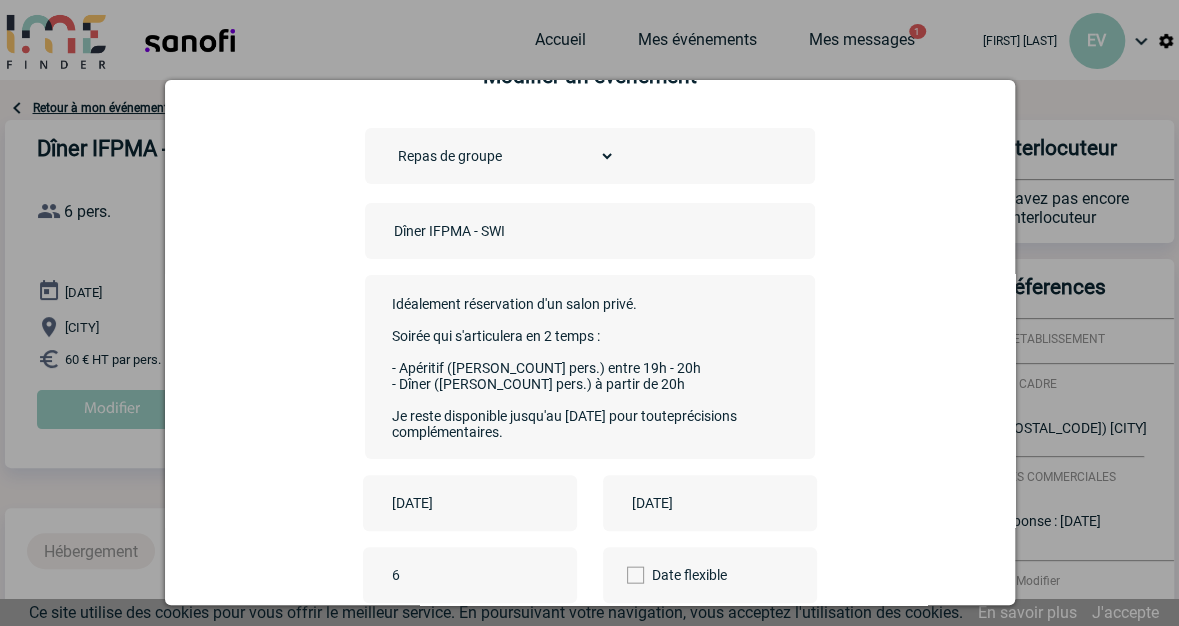 scroll, scrollTop: 64, scrollLeft: 0, axis: vertical 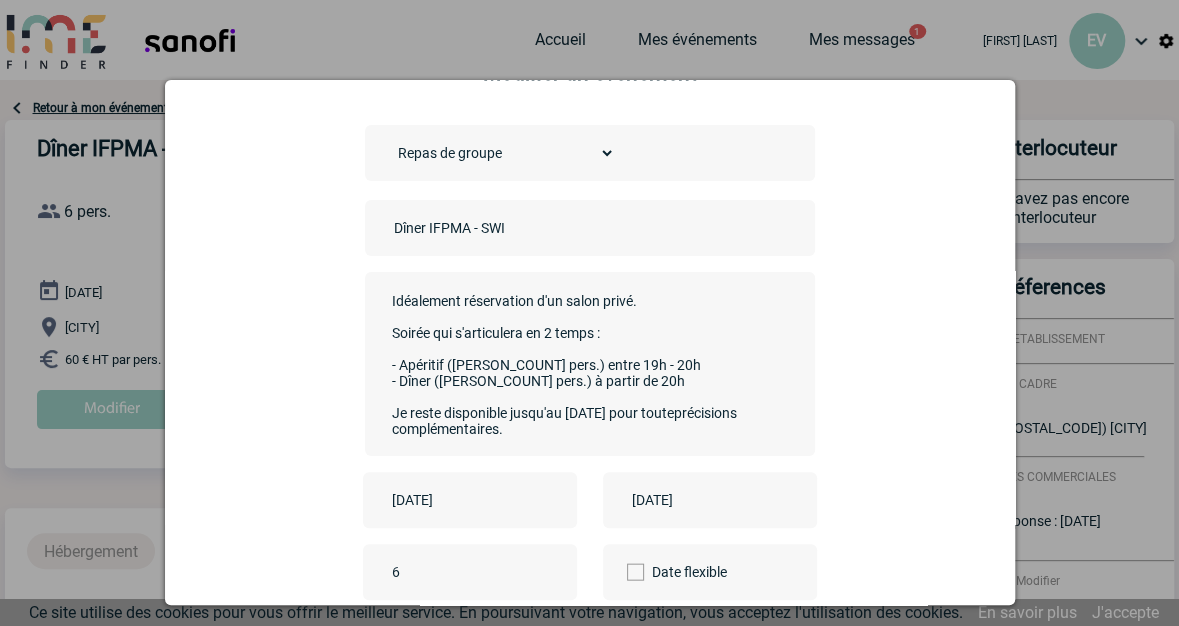 click on "Bonjour,
En complément voici le déroulé que nous souhaiterions organiser ce dîner dans le restaurant Le Président ([ADDRESS], [CITY]). Tél. :  [PHONE]
Idéalement réservation d'un salon privé.
Soirée qui s'articulera en 2 temps :
- Apéritif ([PERSON_COUNT] pers.) entre 19h - 20h
- Dîner ([PERSON_COUNT] pers.) à partir de 20h
Je reste disponible jusqu'au [DATE] pour touteprécisions complémentaires." at bounding box center [584, 362] 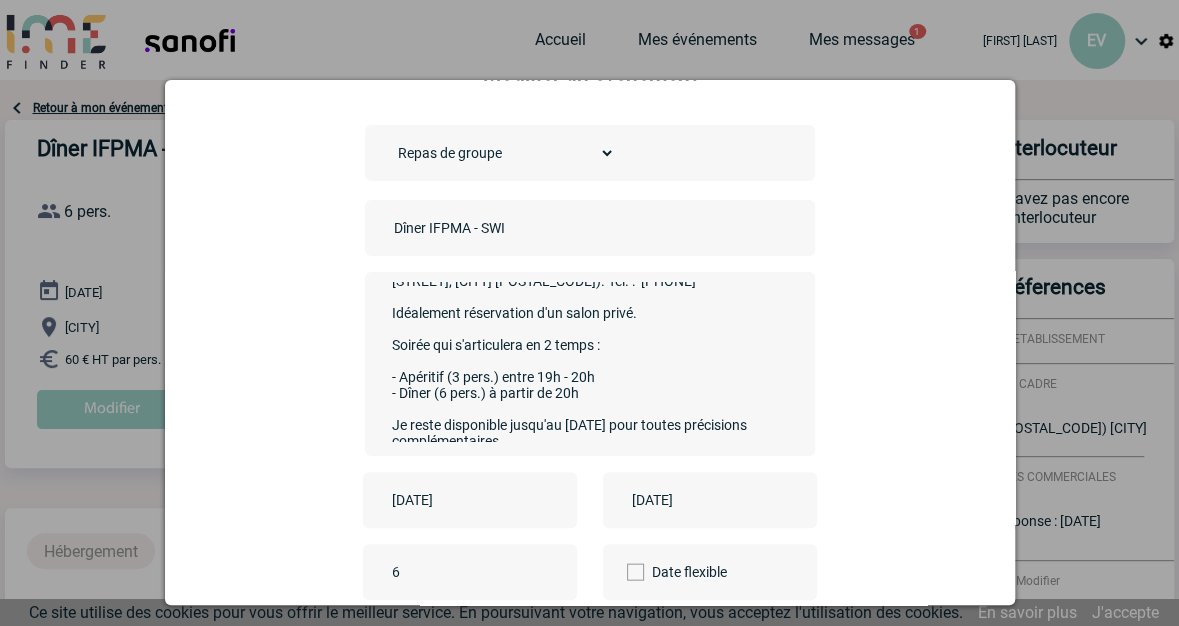 scroll, scrollTop: 78, scrollLeft: 0, axis: vertical 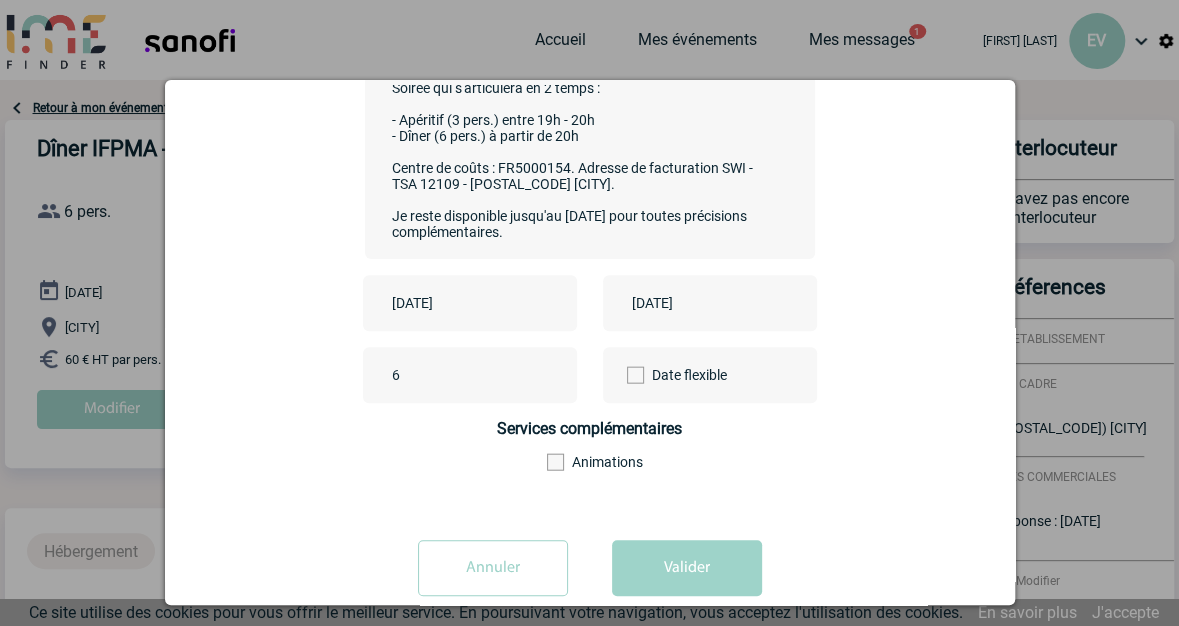 click on "Bonjour,
En complément voici le déroulé que nous souhaiterions organiser ce dîner dans le restaurant Le Président ([NUMBER] [STREET], [CITY] [POSTAL_CODE]). Tél. :  [PHONE]
Idéalement réservation d'un salon privé.
Soirée qui s'articulera en 2 temps :
- Apéritif (3 pers.) entre 19h - 20h
- Dîner (6 pers.) à partir de 20h
Centre de coûts : FR5000154. Adresse de facturation SWI - TSA 12109 - [POSTAL_CODE] [CITY].
Je reste disponible jusqu'au [DATE] pour toutes précisions complémentaires." at bounding box center (584, 165) 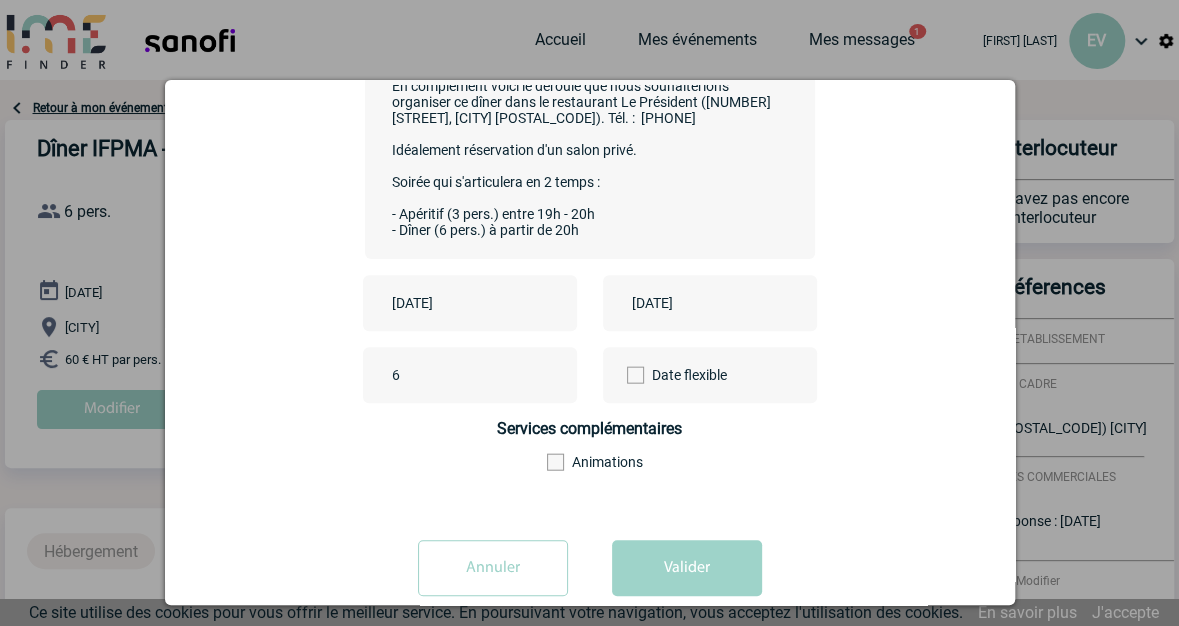scroll, scrollTop: 4, scrollLeft: 0, axis: vertical 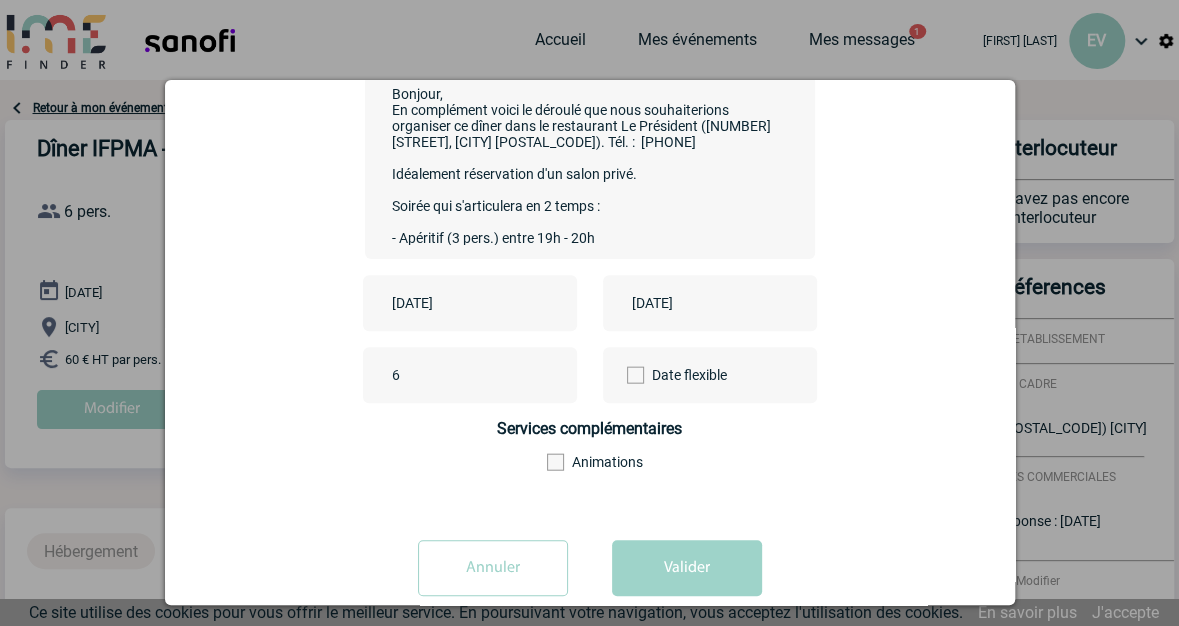 click on "Bonjour,
En complément voici le déroulé que nous souhaiterions organiser ce dîner dans le restaurant Le Président ([NUMBER] [STREET], [CITY] [POSTAL_CODE]). Tél. :  [PHONE]
Idéalement réservation d'un salon privé.
Soirée qui s'articulera en 2 temps :
- Apéritif (3 pers.) entre 19h - 20h
- Dîner (6 pers.) à partir de 20h
Centre de coûts : FR5000154. Adresse de facturation SWI - TSA 12109 - [POSTAL_CODE] [CITY] [STATE].
Je reste disponible jusqu'au [DATE] pour toutes précisions complémentaires.
Bien cordialement
[FIRST] [LAST]" at bounding box center [584, 165] 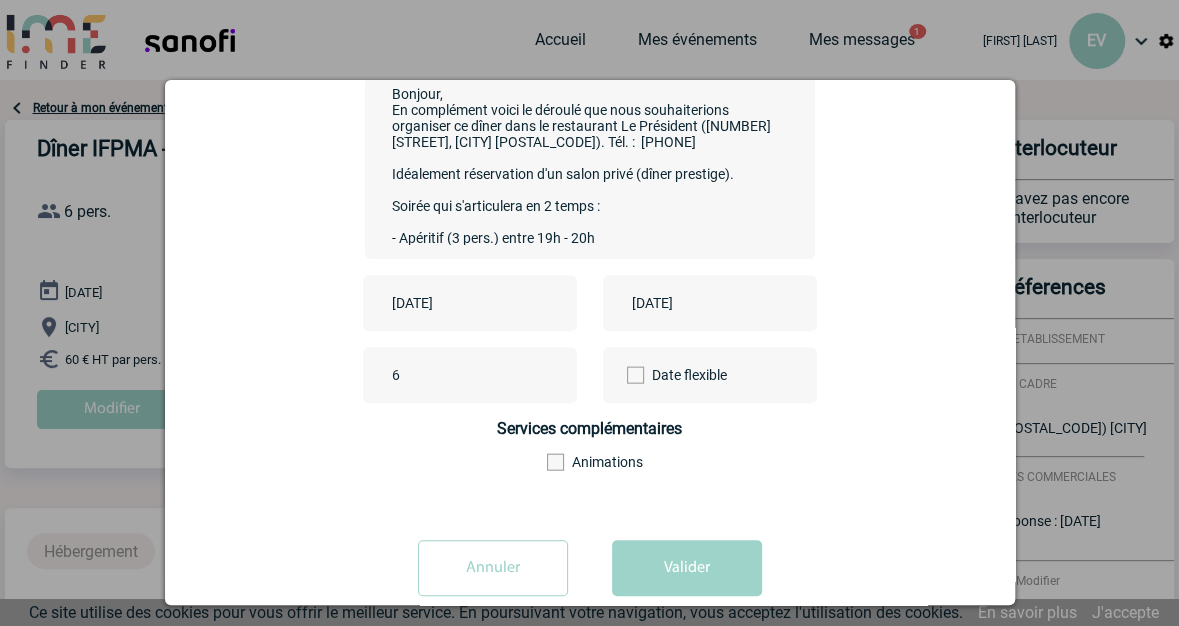 scroll, scrollTop: 300, scrollLeft: 0, axis: vertical 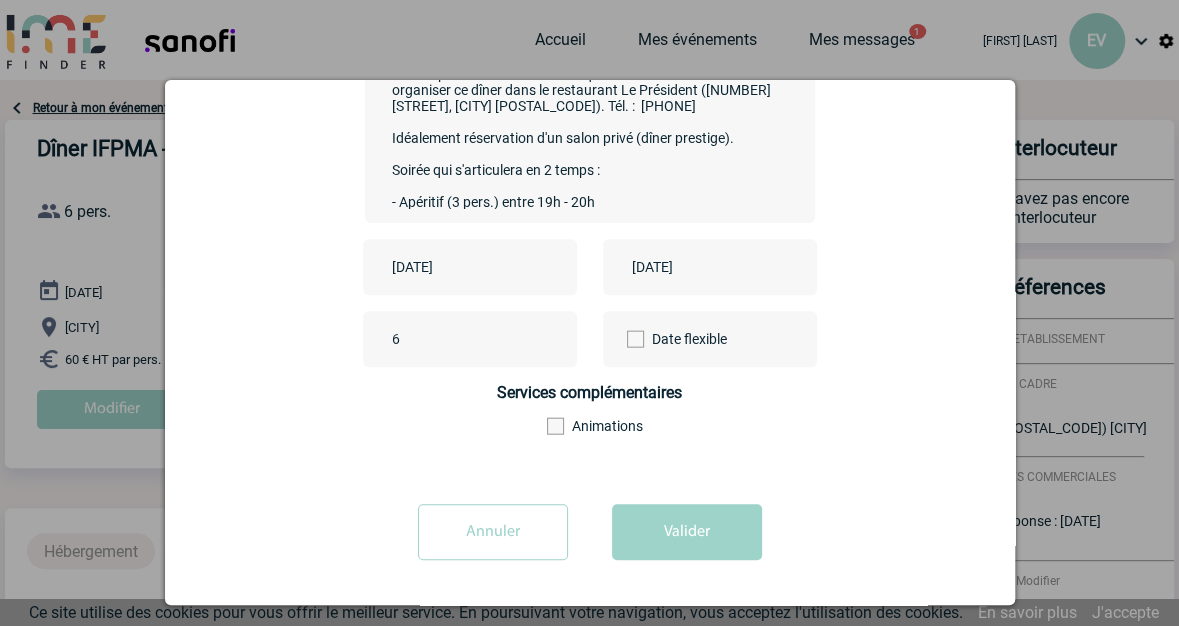 type on "Bonjour,
En complément voici le déroulé que nous souhaiterions organiser ce dîner dans le restaurant Le Président ([NUMBER] [STREET], [CITY] [POSTAL_CODE]). Tél. :  [PHONE]
Idéalement réservation d'un salon privé (dîner prestige).
Soirée qui s'articulera en 2 temps :
- Apéritif (3 pers.) entre 19h - 20h
- Dîner (6 pers.) à partir de 20h
Centre de coûts : FR5000154. Adresse de facturation SWI - TSA 12109 - [POSTAL_CODE] [CITY] Cedex.
Je reste disponible jusqu'au [DATE] pour toutes précisions complémentaires.
Bien cordialement
[FIRST] [LAST]" 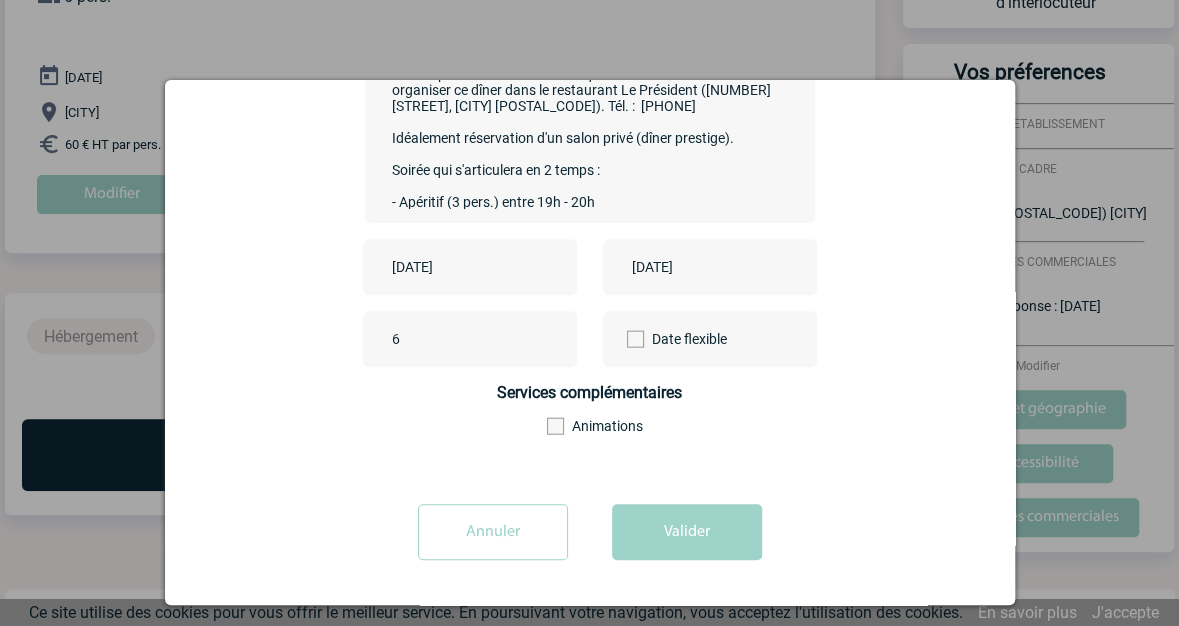 scroll, scrollTop: 237, scrollLeft: 0, axis: vertical 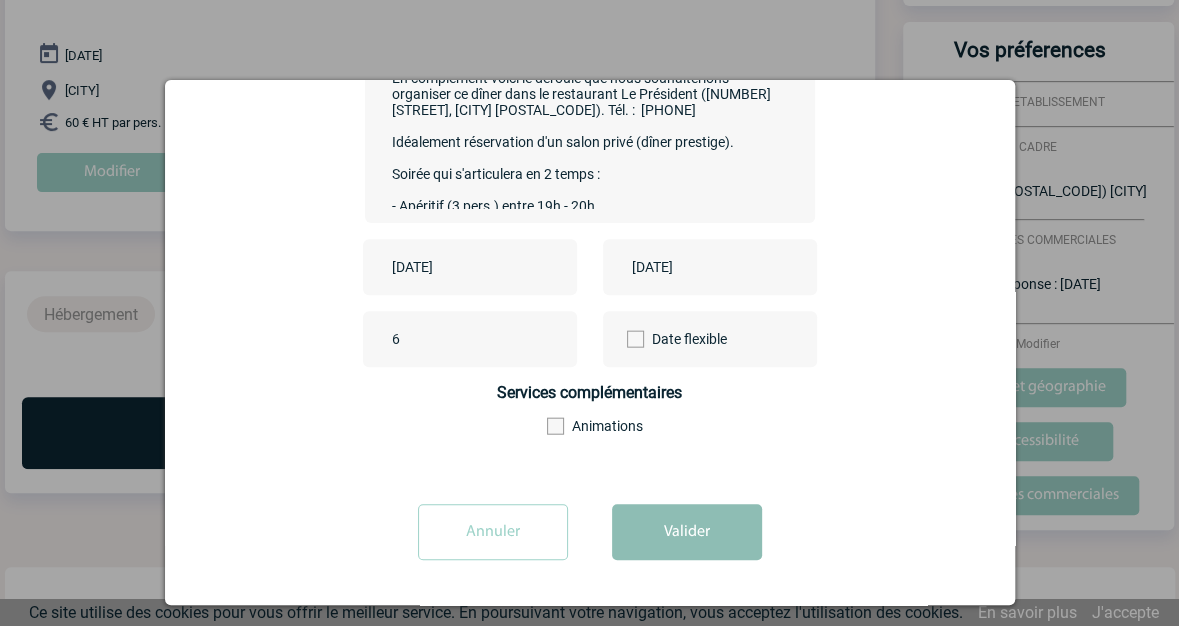 click on "Valider" at bounding box center (687, 532) 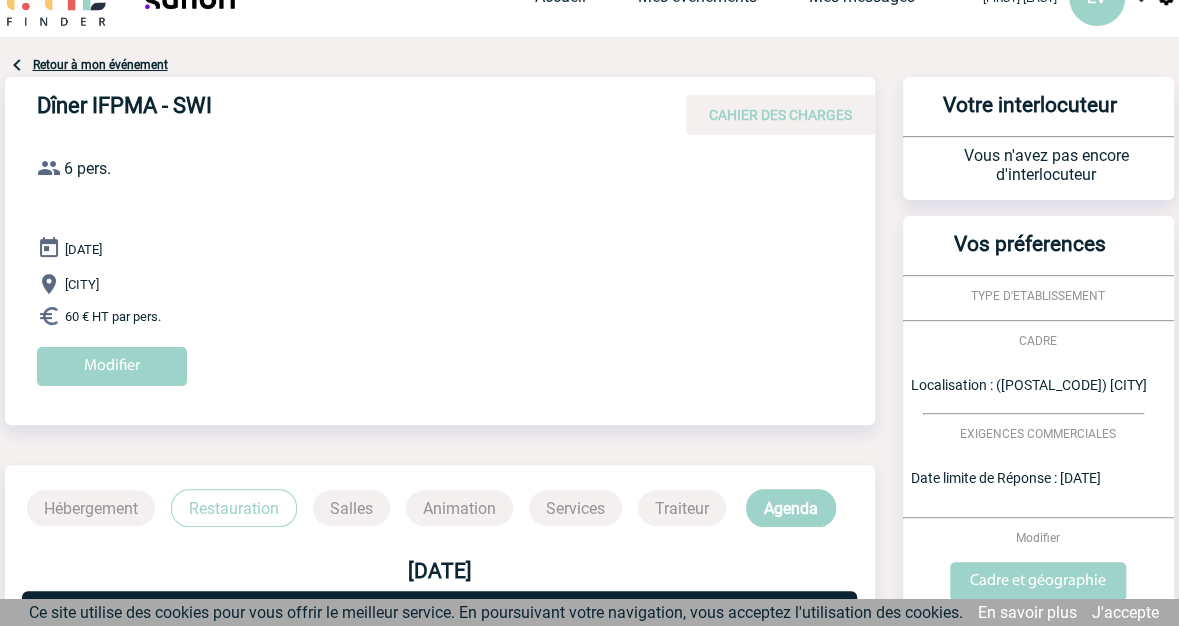 scroll, scrollTop: 0, scrollLeft: 0, axis: both 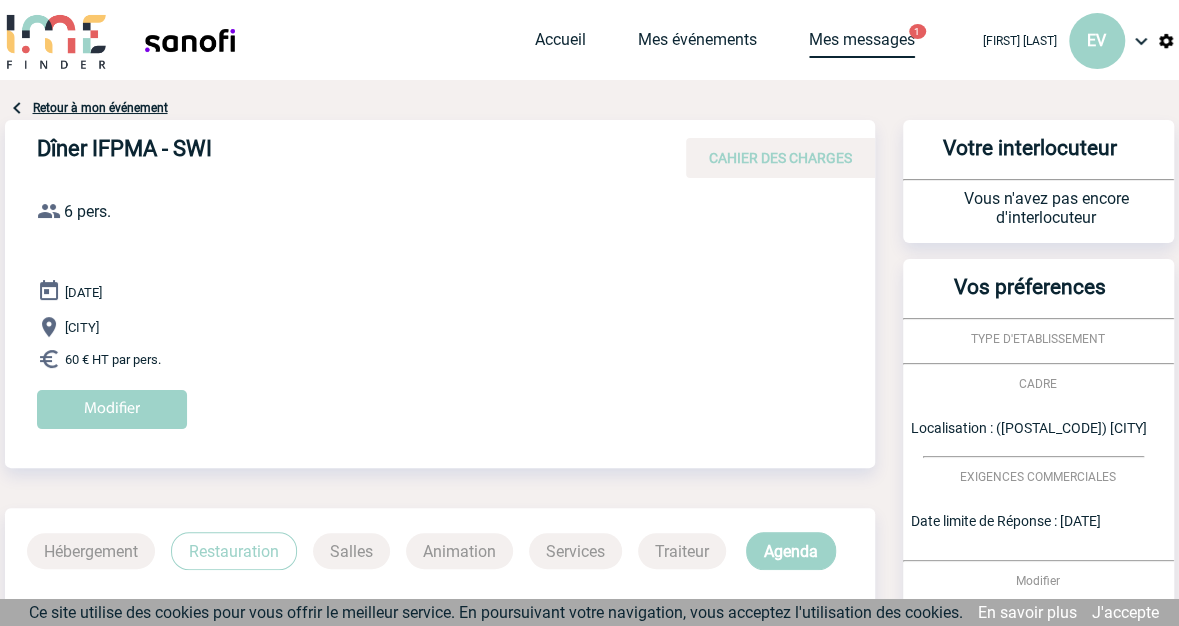 click on "Mes messages" at bounding box center [862, 44] 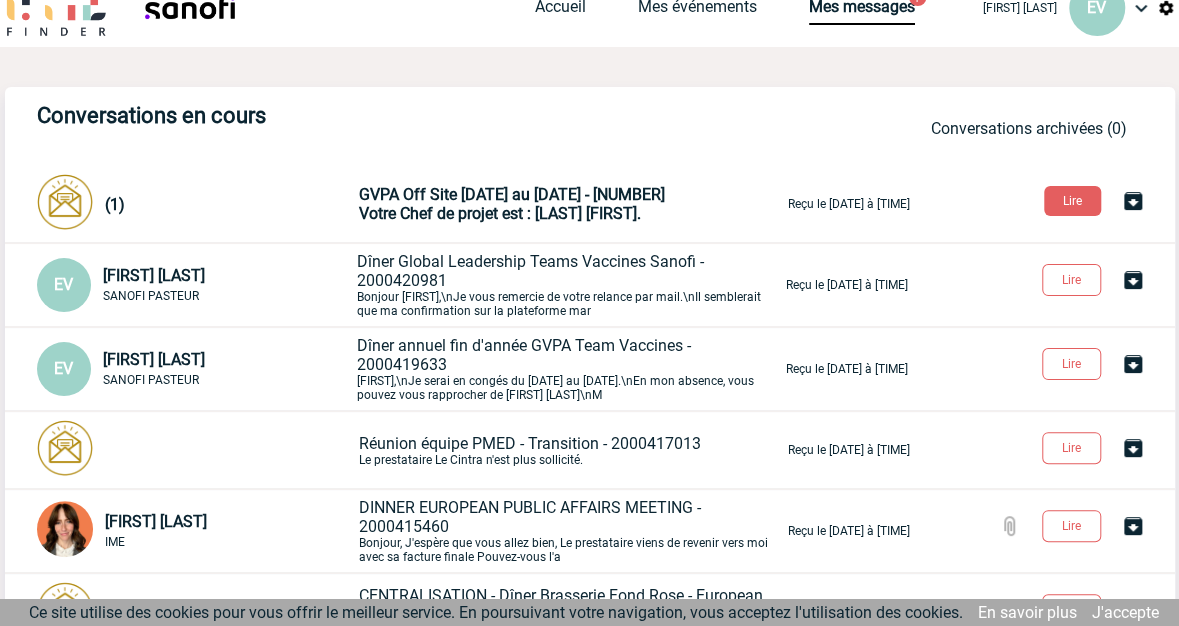 scroll, scrollTop: 32, scrollLeft: 0, axis: vertical 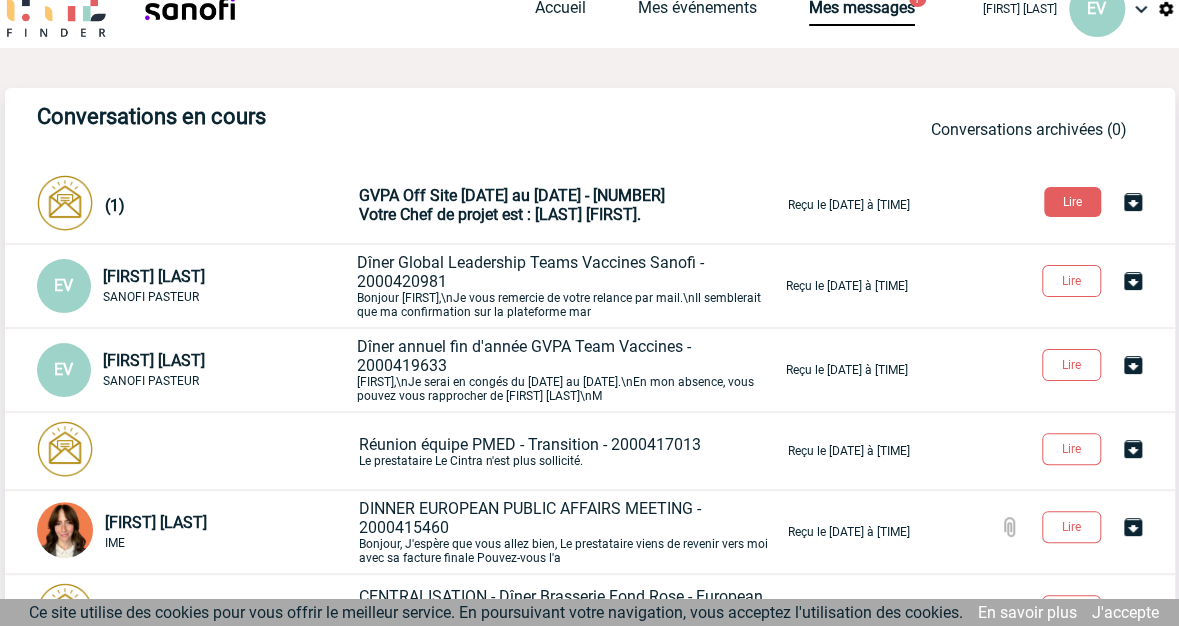 click on "GVPA Off Site [DATE] au [DATE] - [NUMBER]" at bounding box center [512, 195] 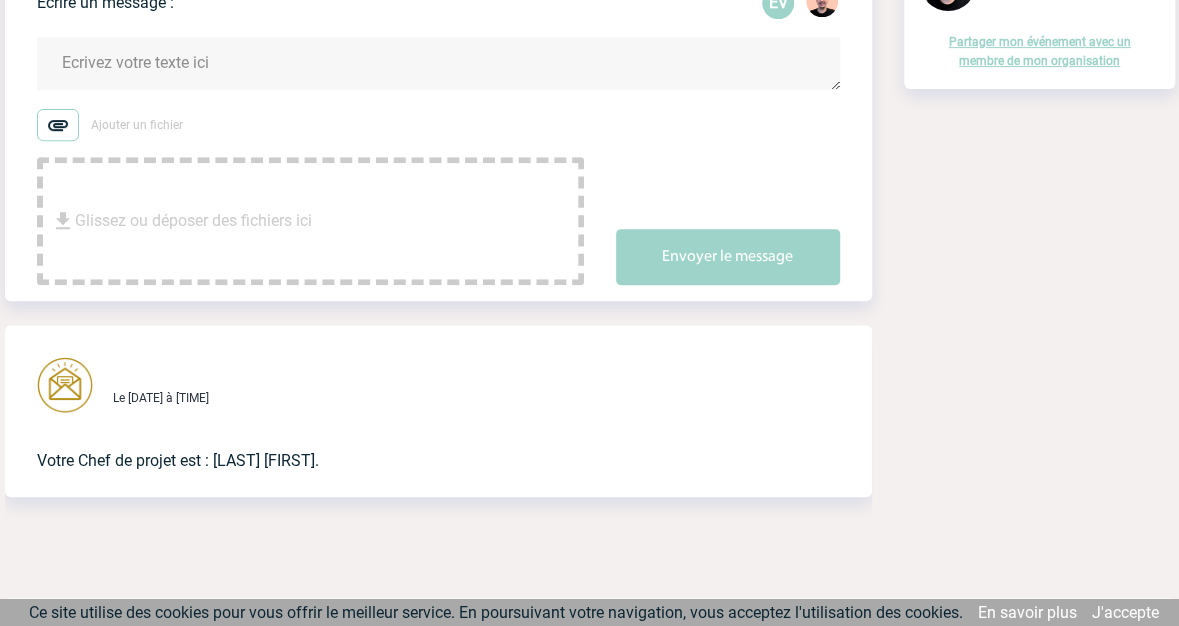 scroll, scrollTop: 0, scrollLeft: 0, axis: both 